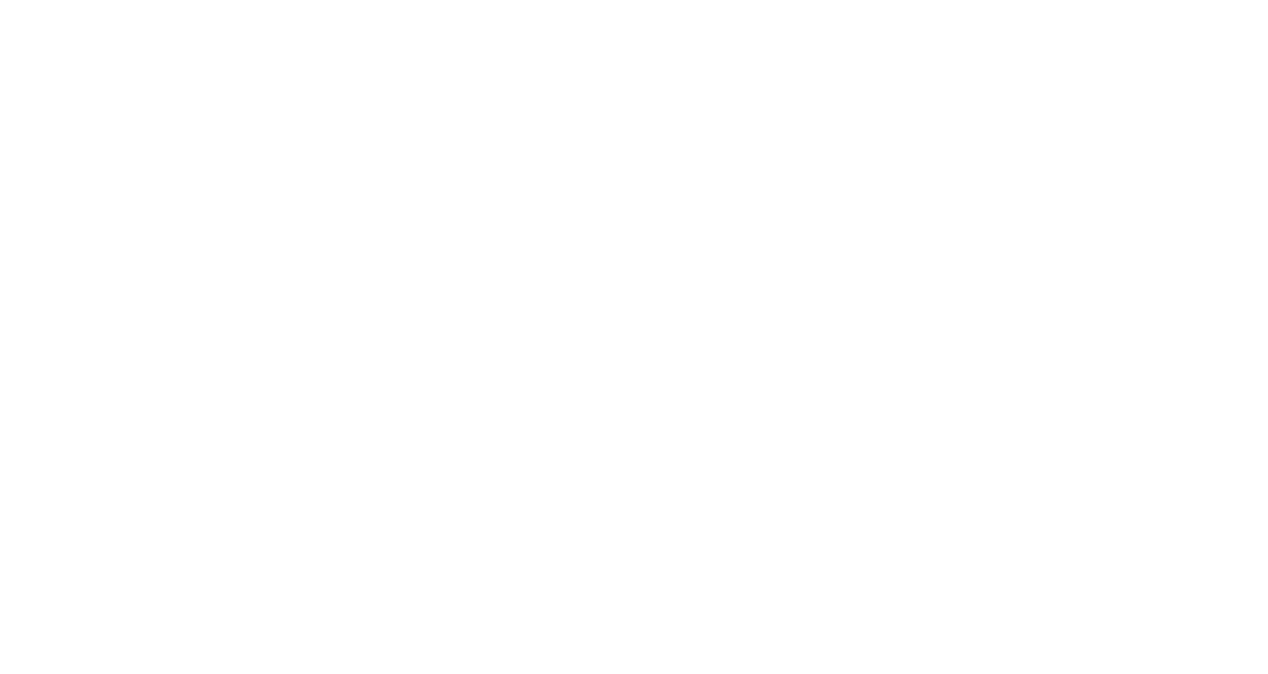 scroll, scrollTop: 0, scrollLeft: 0, axis: both 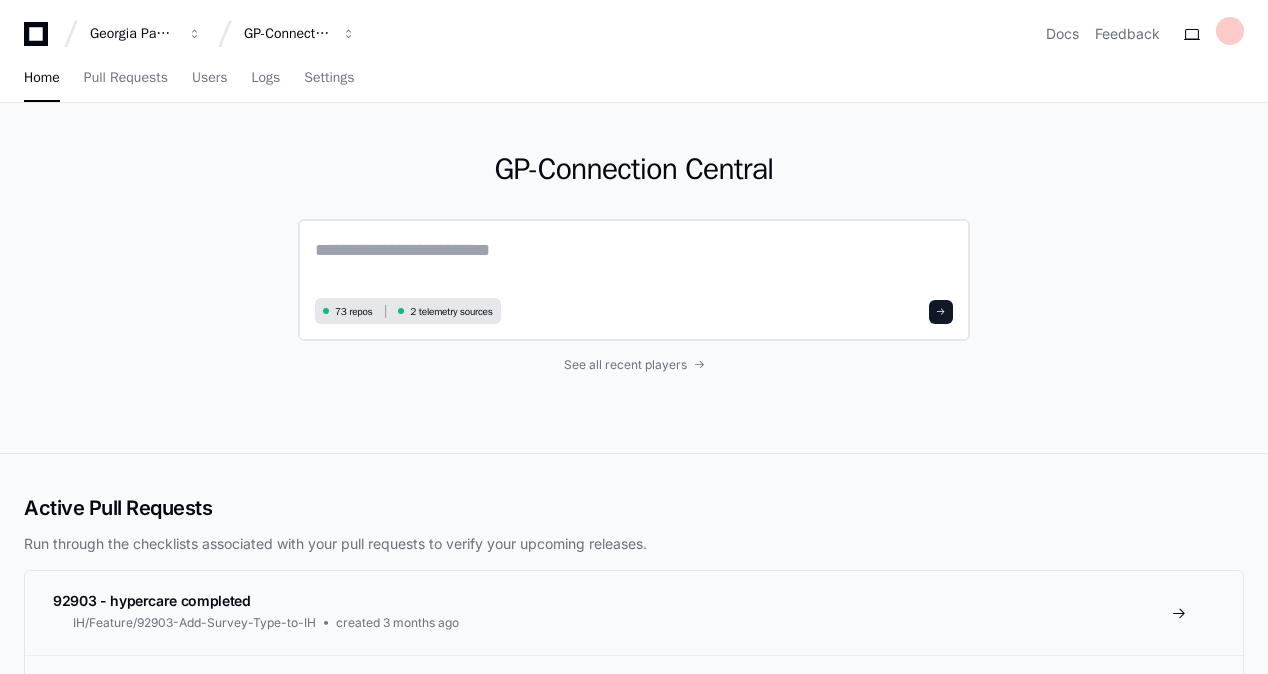 click 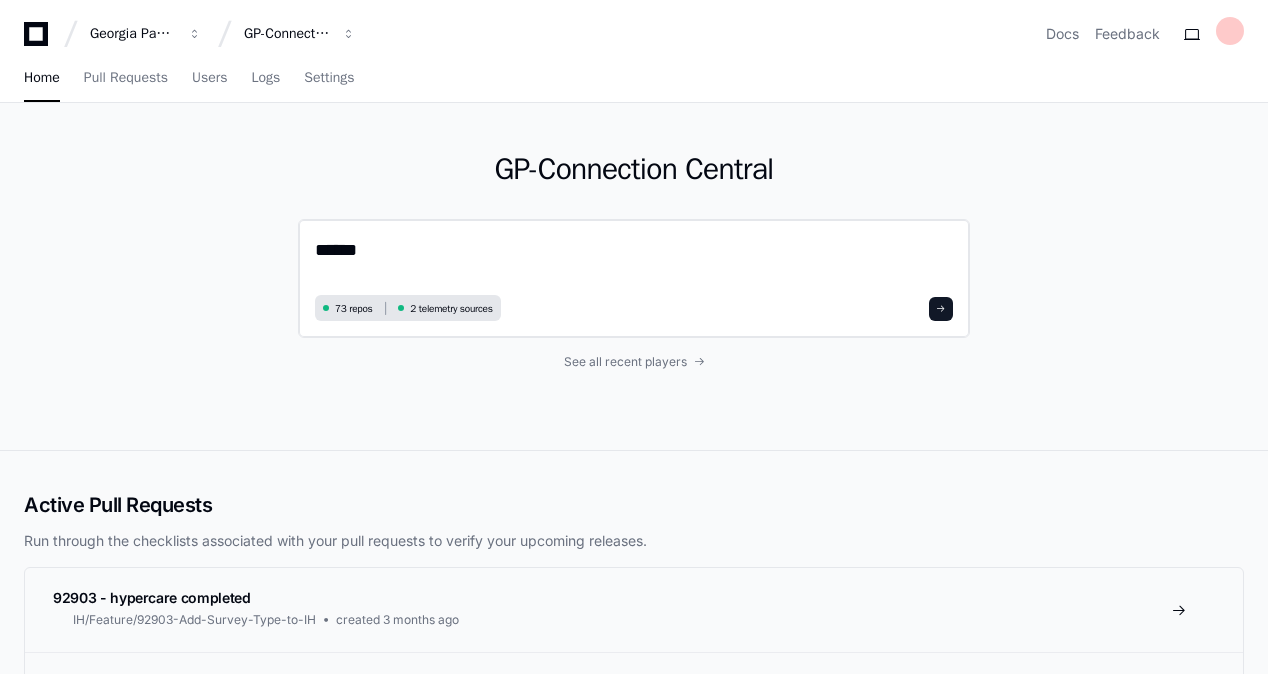 type on "*******" 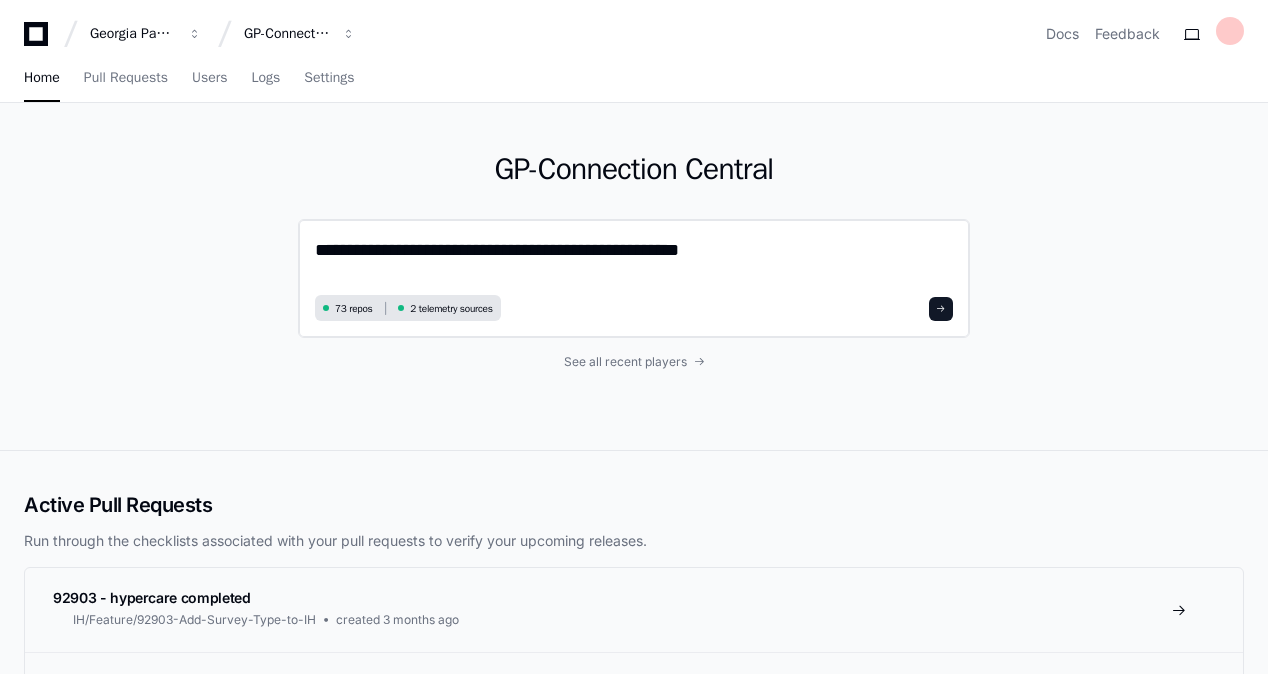 click on "**********" 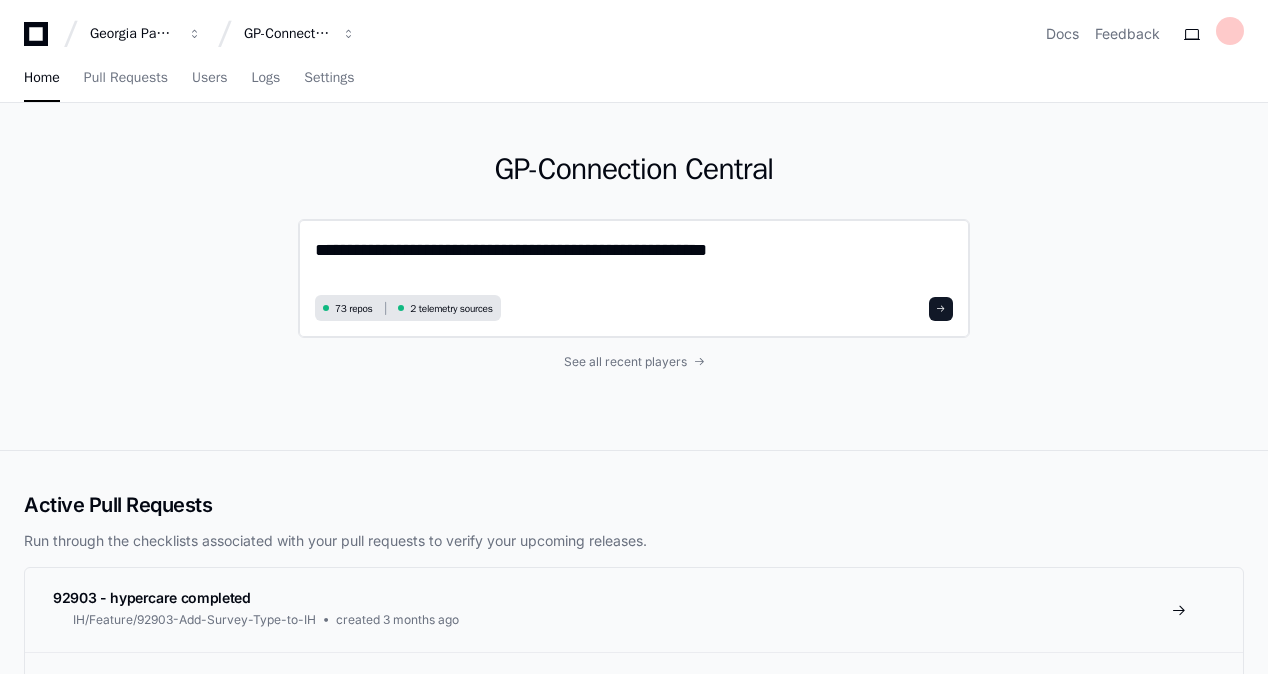 paste on "**********" 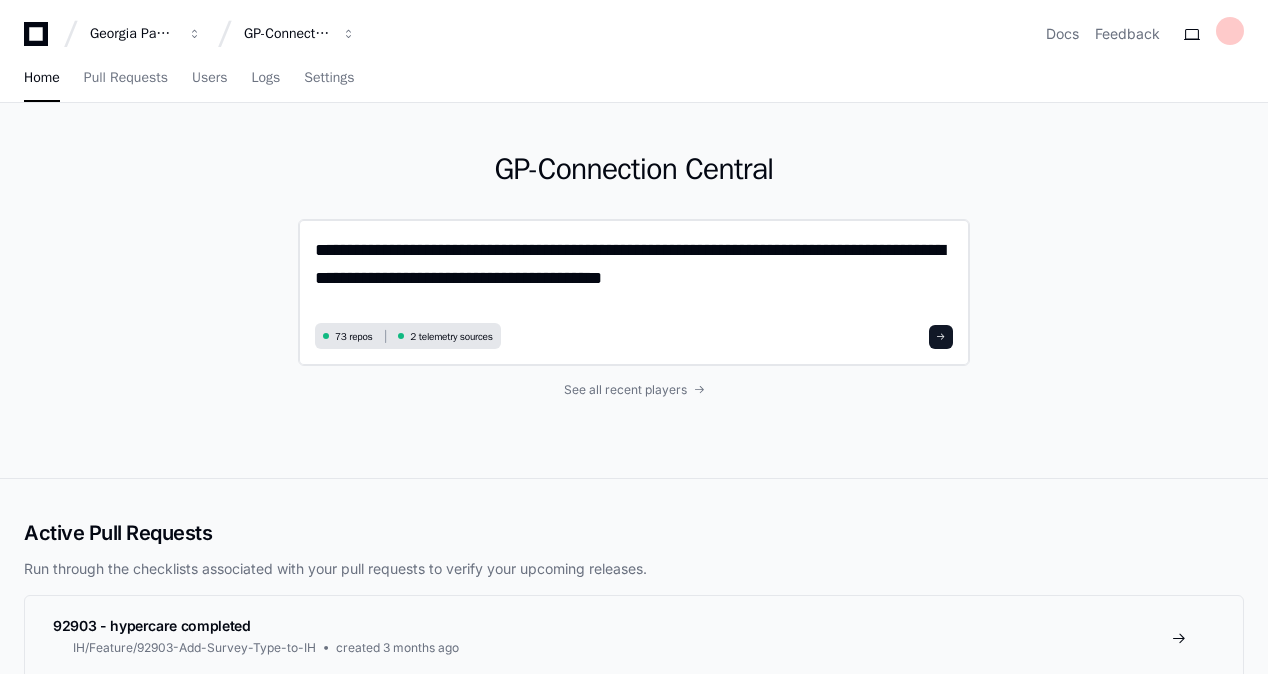scroll, scrollTop: 0, scrollLeft: 0, axis: both 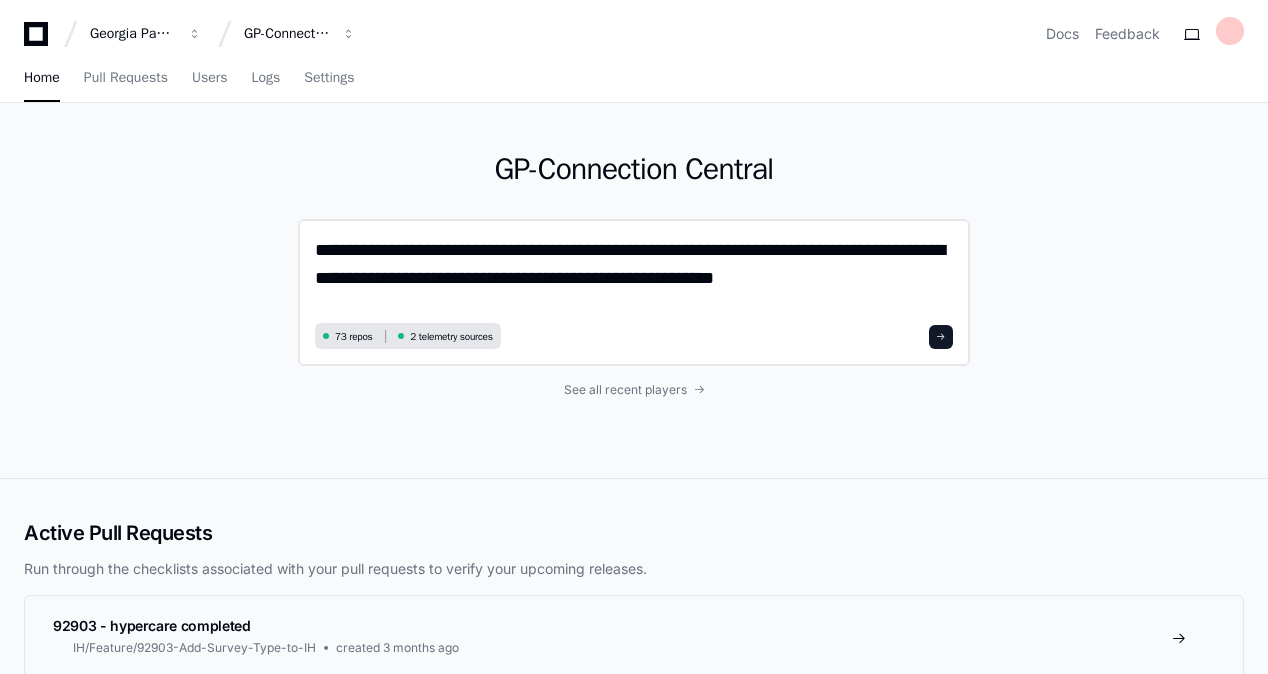 type on "**********" 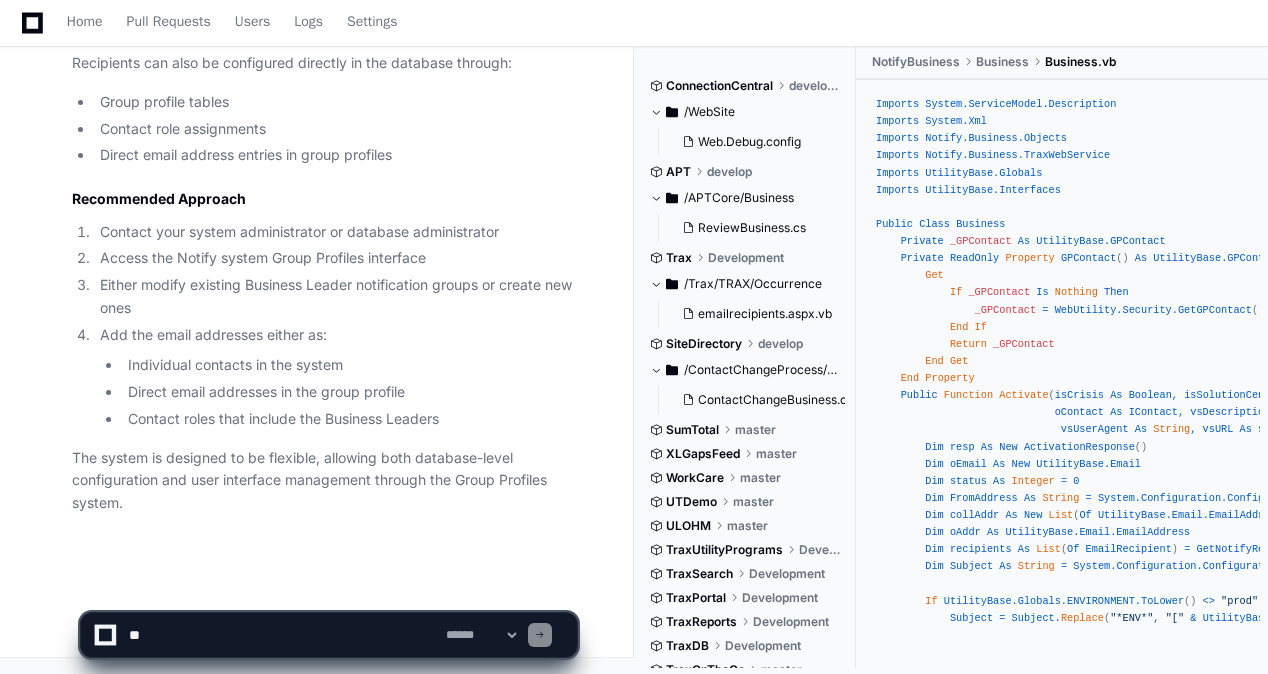 scroll, scrollTop: 2713, scrollLeft: 0, axis: vertical 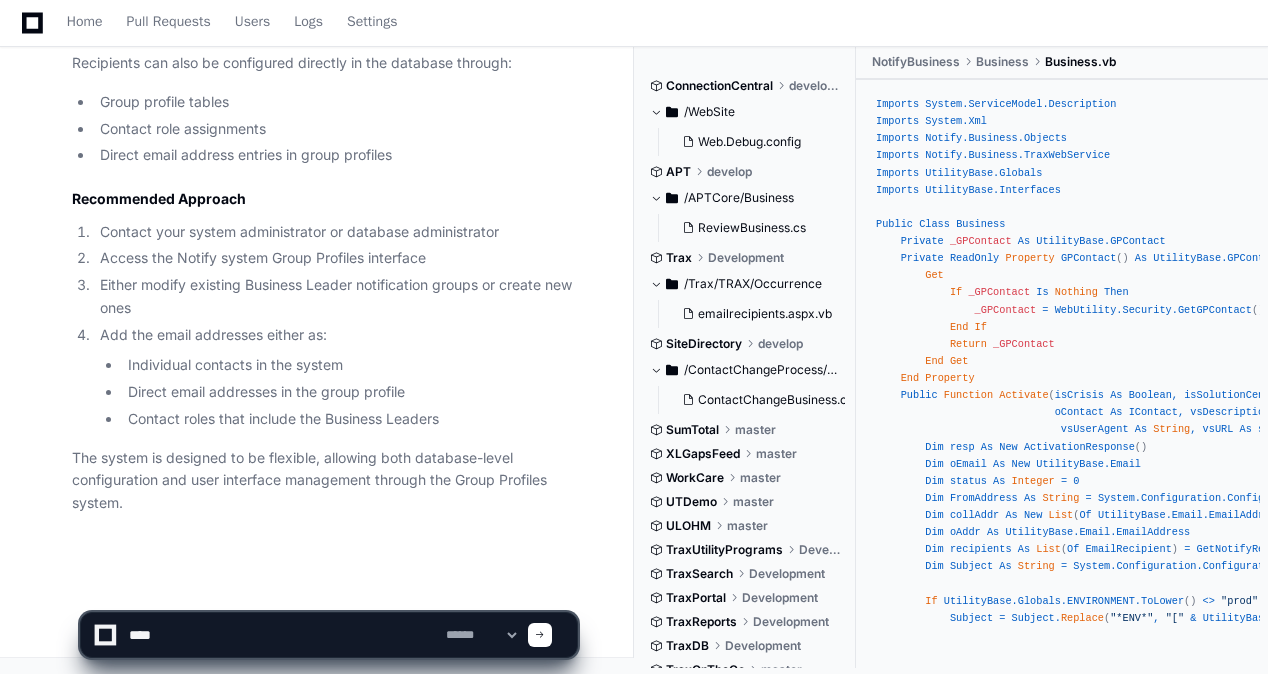 type on "*****" 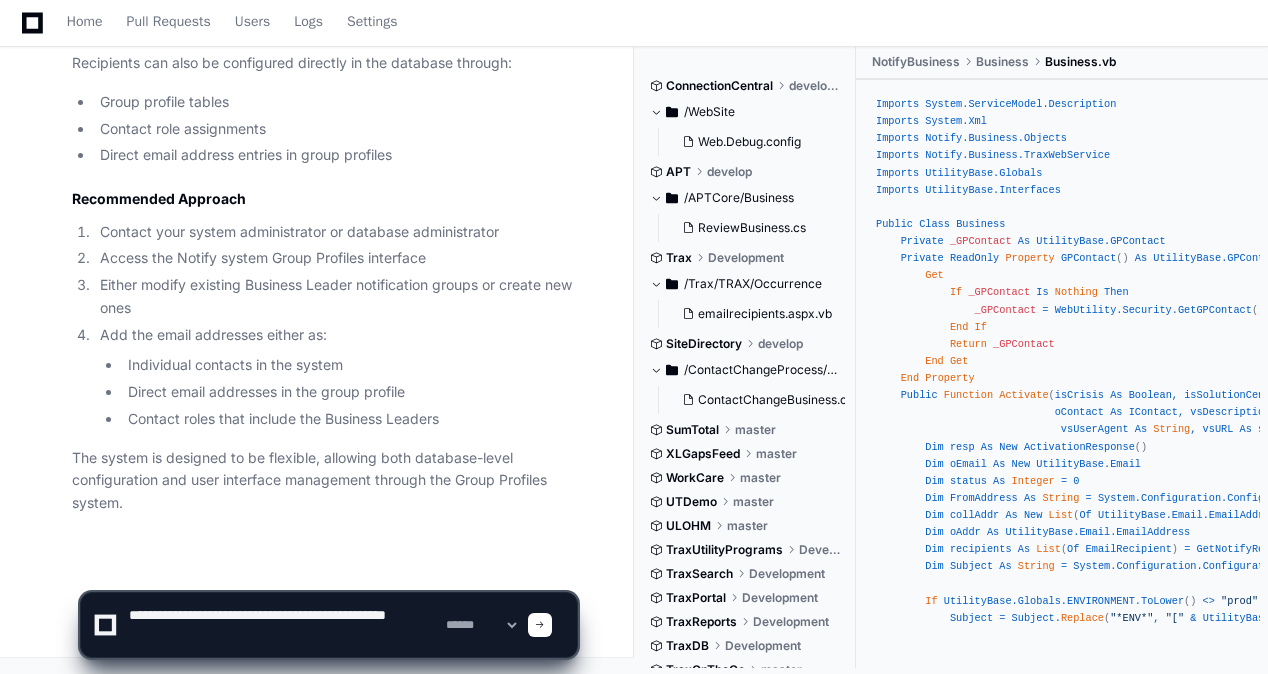 paste on "**********" 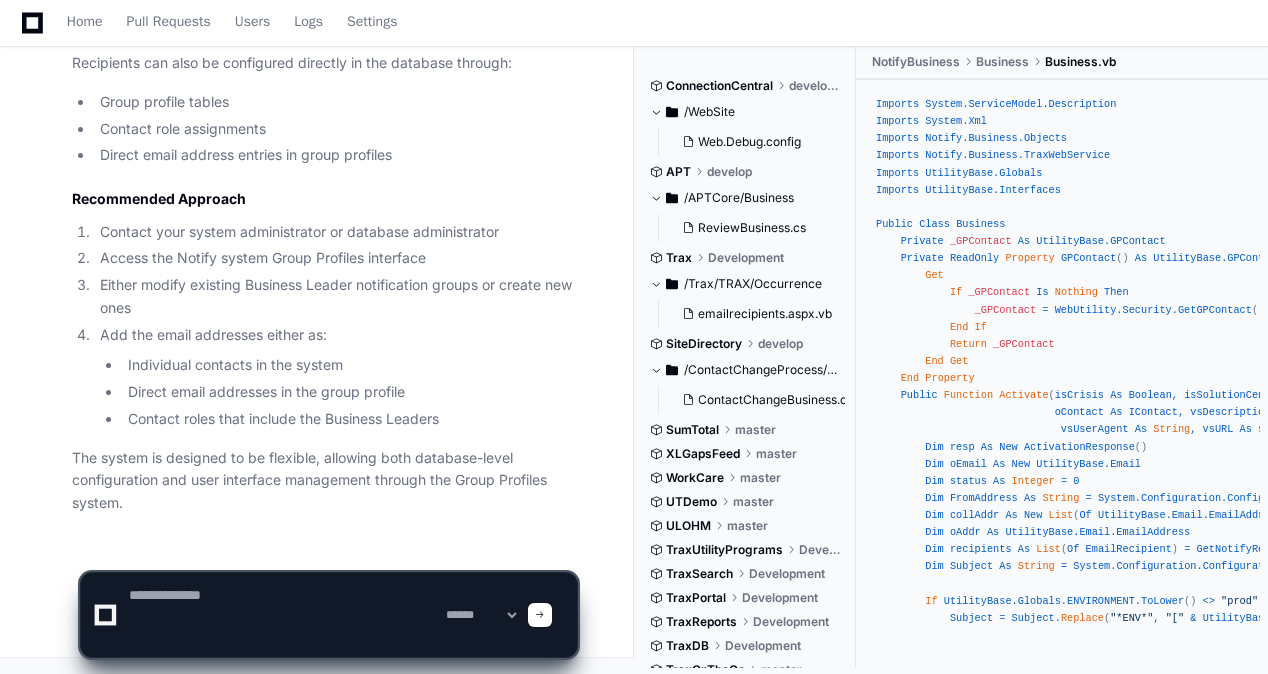 scroll, scrollTop: 0, scrollLeft: 0, axis: both 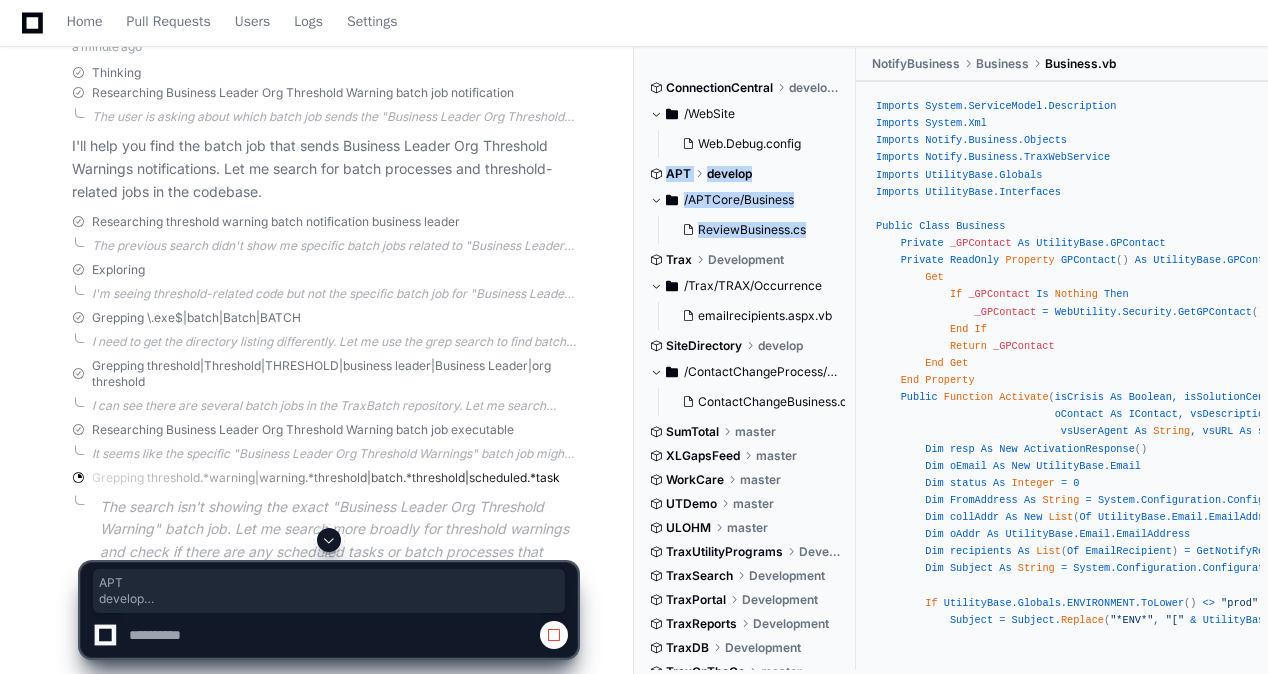 drag, startPoint x: 852, startPoint y: 144, endPoint x: 848, endPoint y: 216, distance: 72.11102 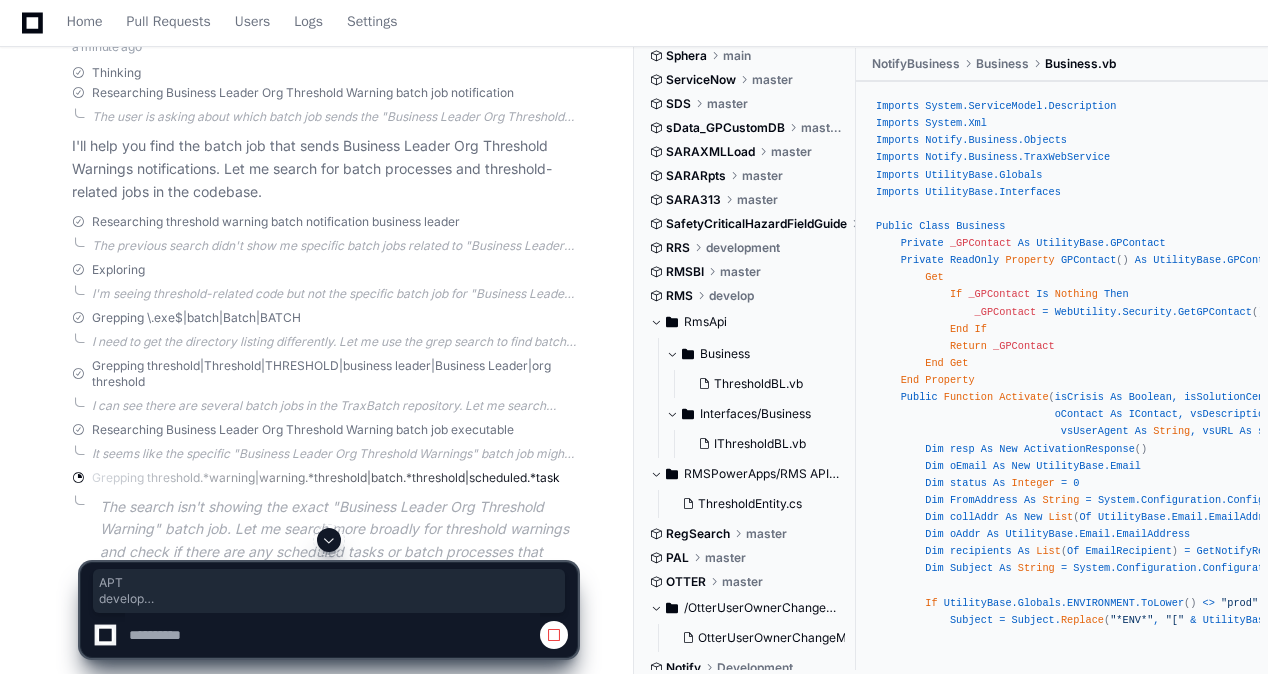 scroll, scrollTop: 721, scrollLeft: 0, axis: vertical 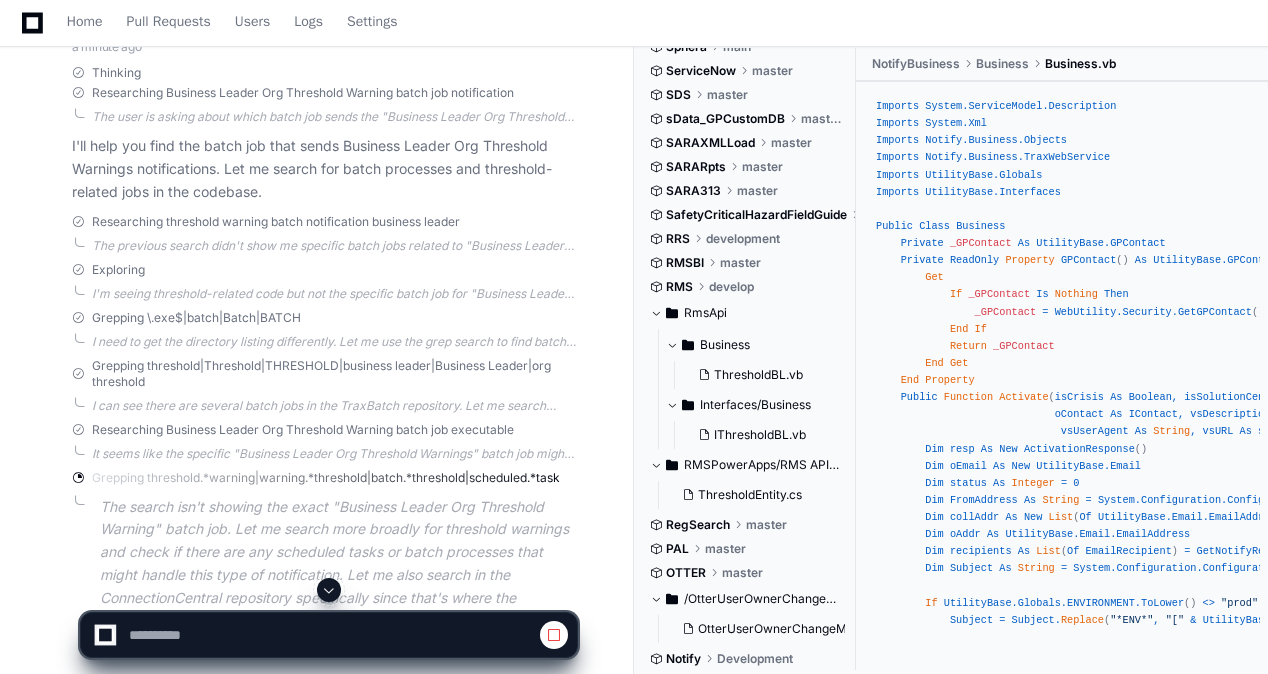 click on "I'll help you find the batch job that sends Business Leader Org Threshold Warnings notifications. Let me search for batch processes and threshold-related jobs in the codebase." 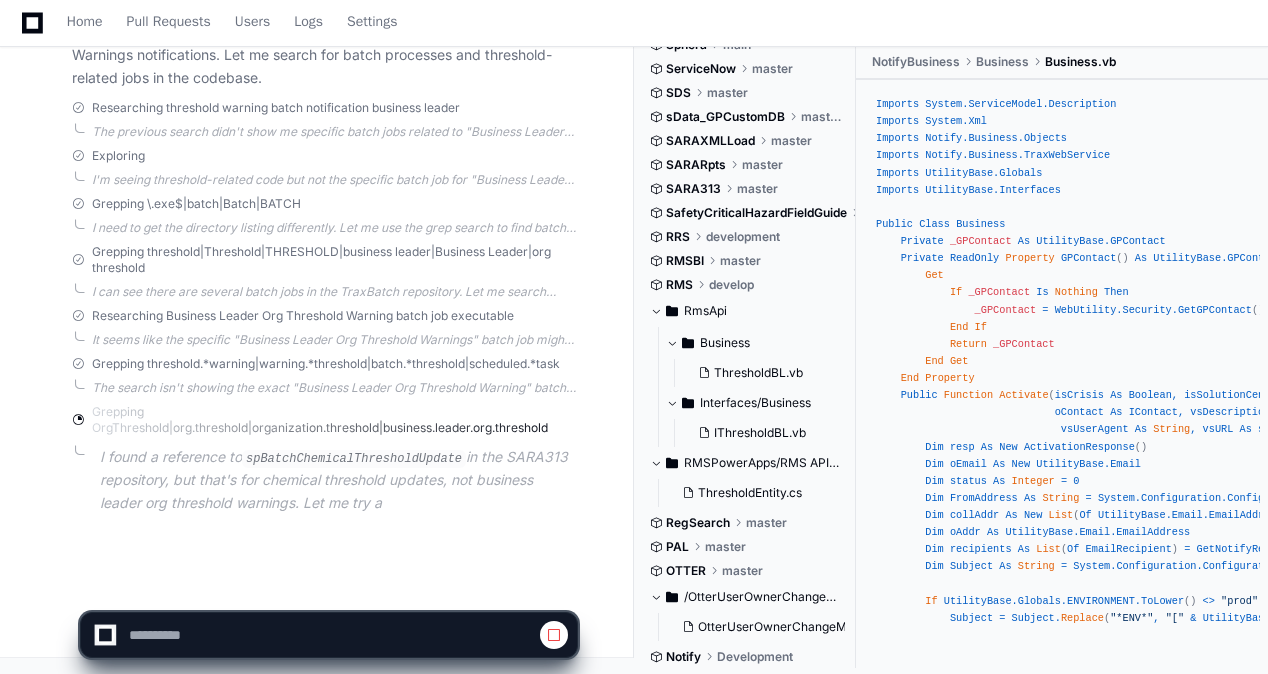 scroll, scrollTop: 3533, scrollLeft: 0, axis: vertical 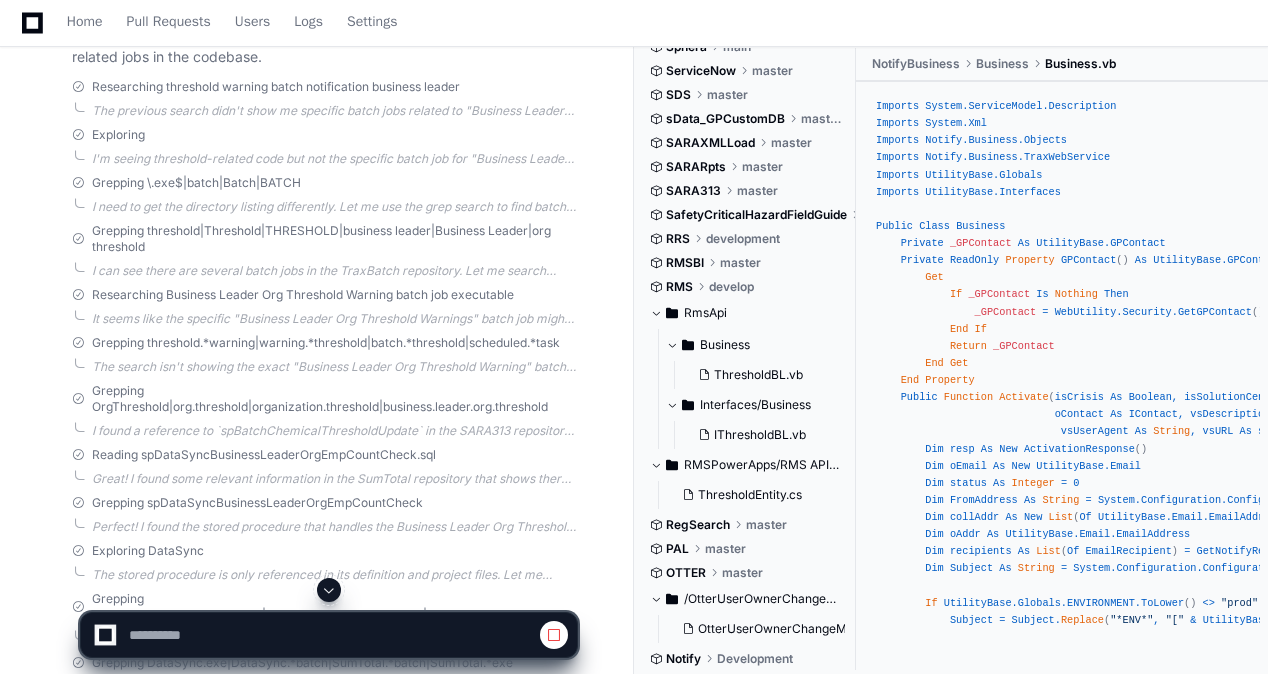 click on "Grepping threshold.*warning|warning.*threshold|batch.*threshold|scheduled.*task" 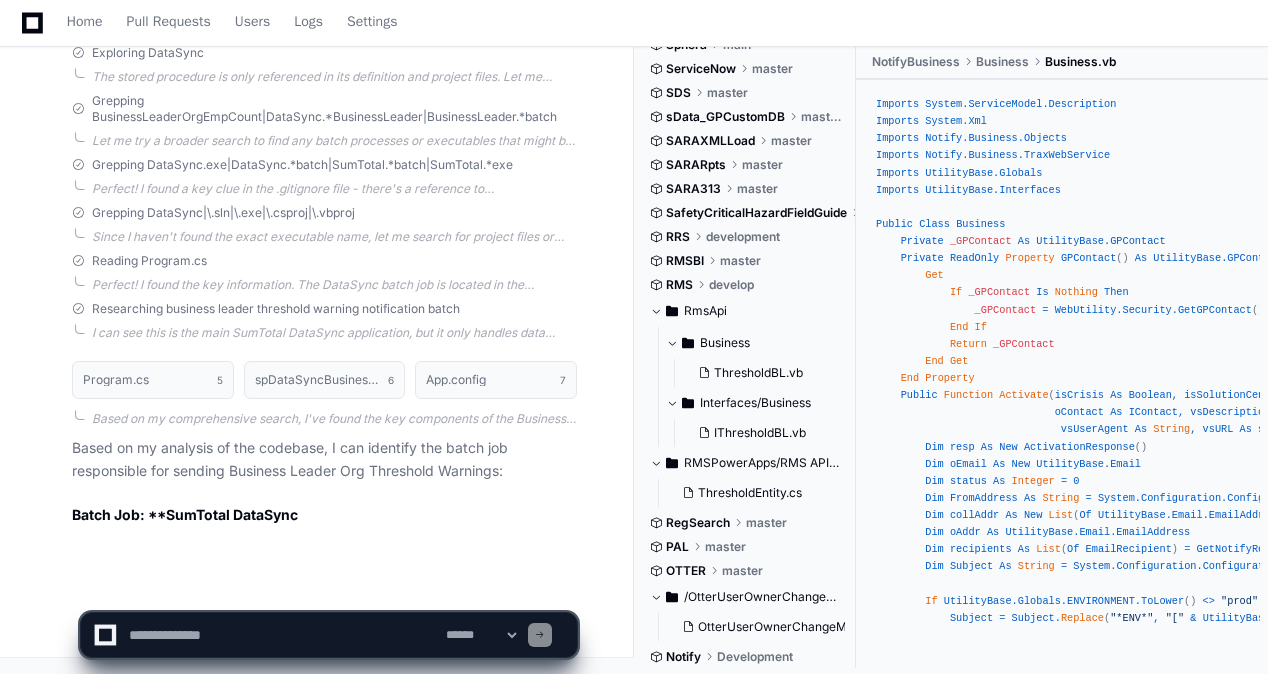 scroll, scrollTop: 4059, scrollLeft: 0, axis: vertical 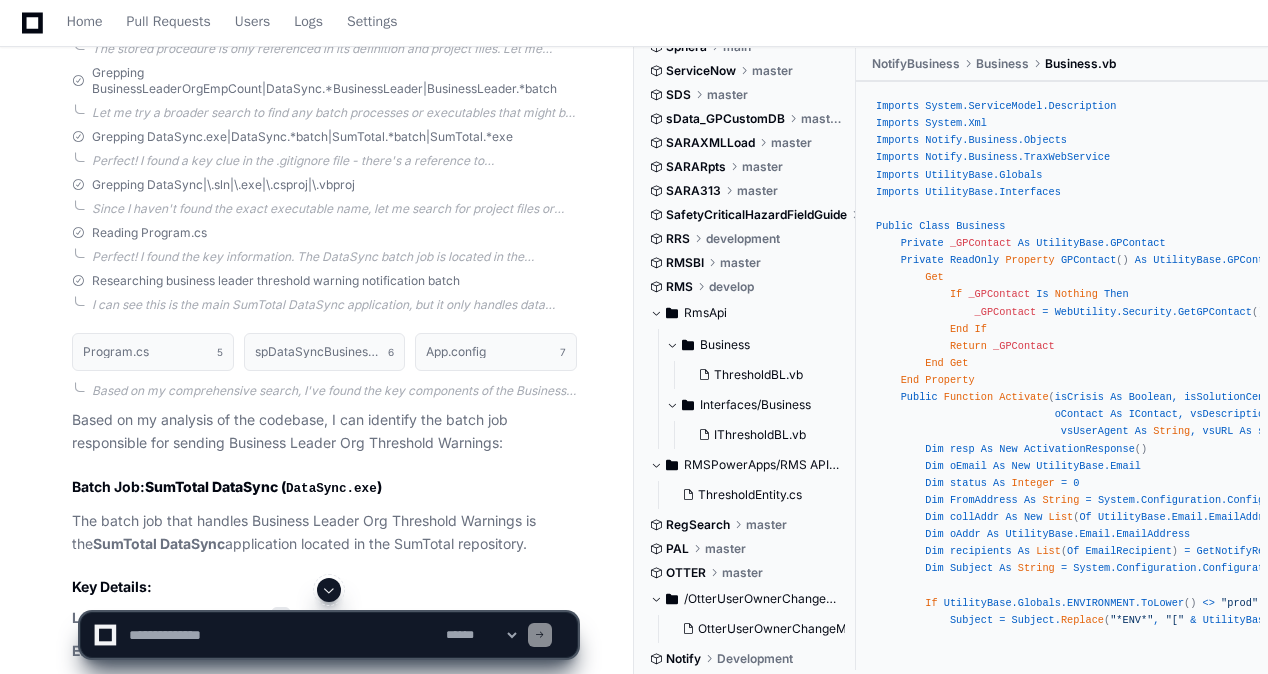 click on "Based on my analysis of the codebase, I can identify the batch job responsible for sending Business Leader Org Threshold Warnings:
Batch Job:  SumTotal DataSync ( DataSync.exe )
The batch job that handles Business Leader Org Threshold Warnings is the  SumTotal DataSync  application located in the SumTotal repository.
Key Details:
Location:  SumTotal repository [NUMBER]
Executable Name:   DataSync.exe  (compiled from  SumtotalDataSync.csproj )
Main Logic:  The threshold warning functionality is implemented through the" 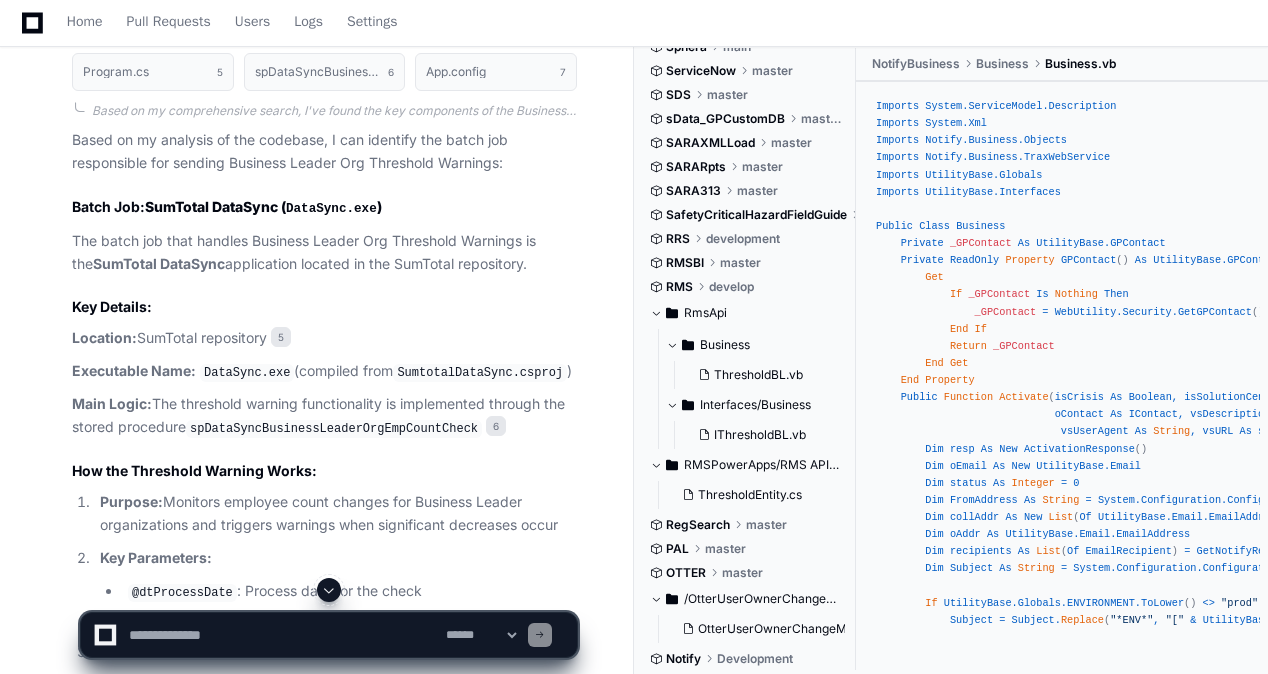 scroll, scrollTop: 4379, scrollLeft: 0, axis: vertical 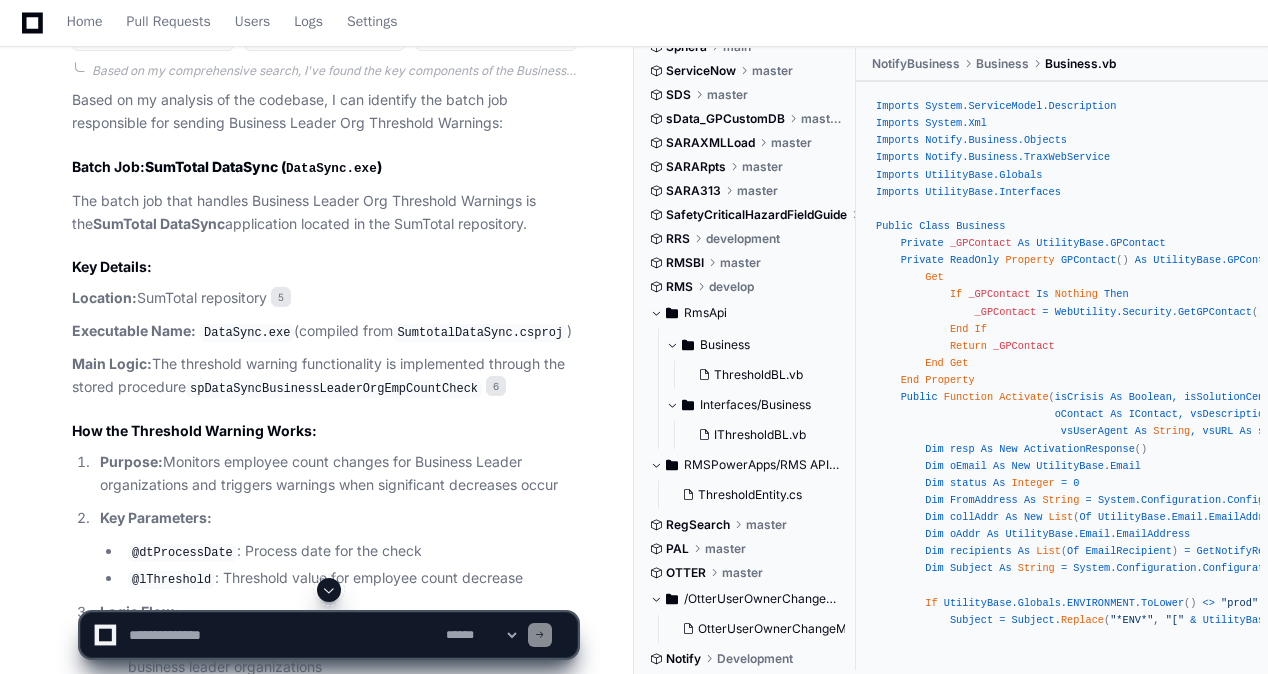 click on "spDataSyncBusinessLeaderOrgEmpCountCheck" 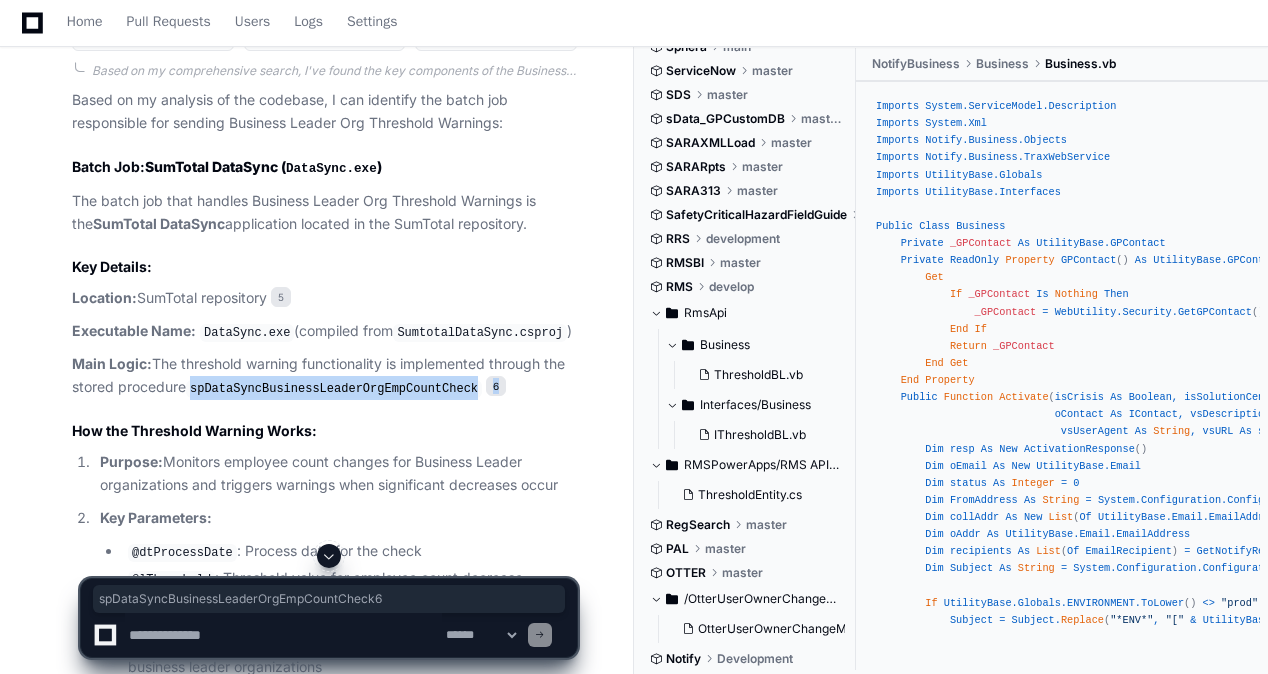click on "spDataSyncBusinessLeaderOrgEmpCountCheck" 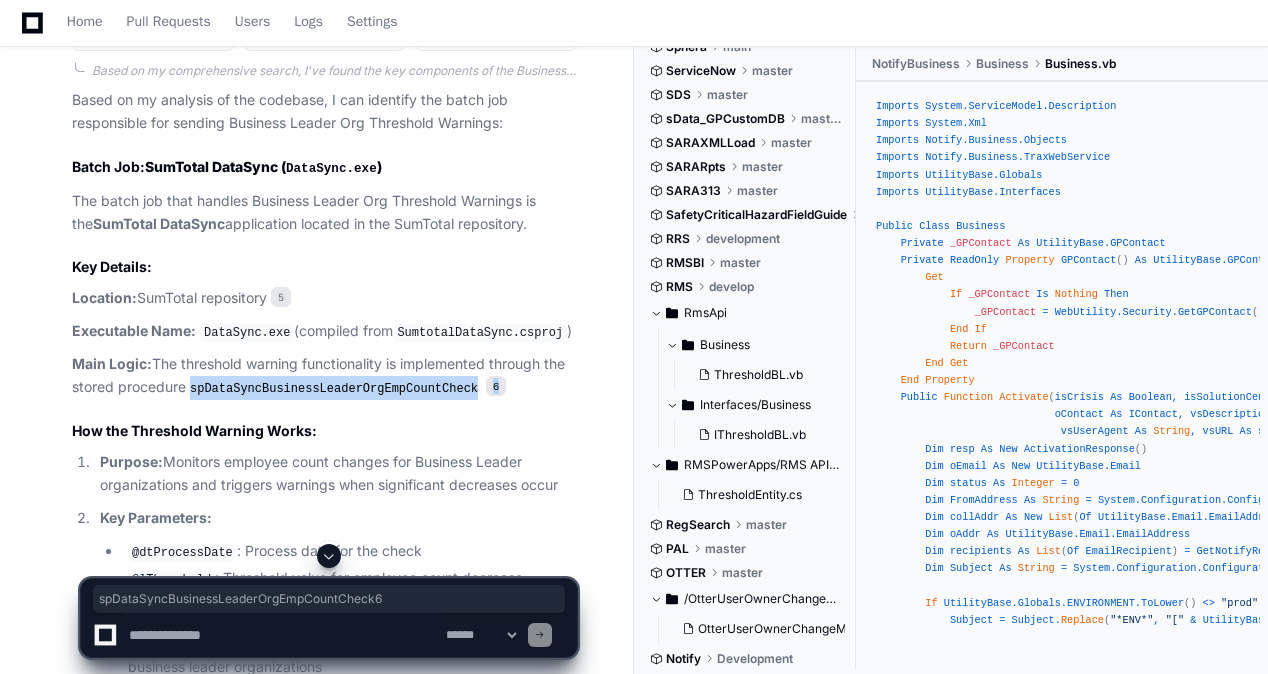 copy on "spDataSyncBusinessLeaderOrgEmpCountCheck" 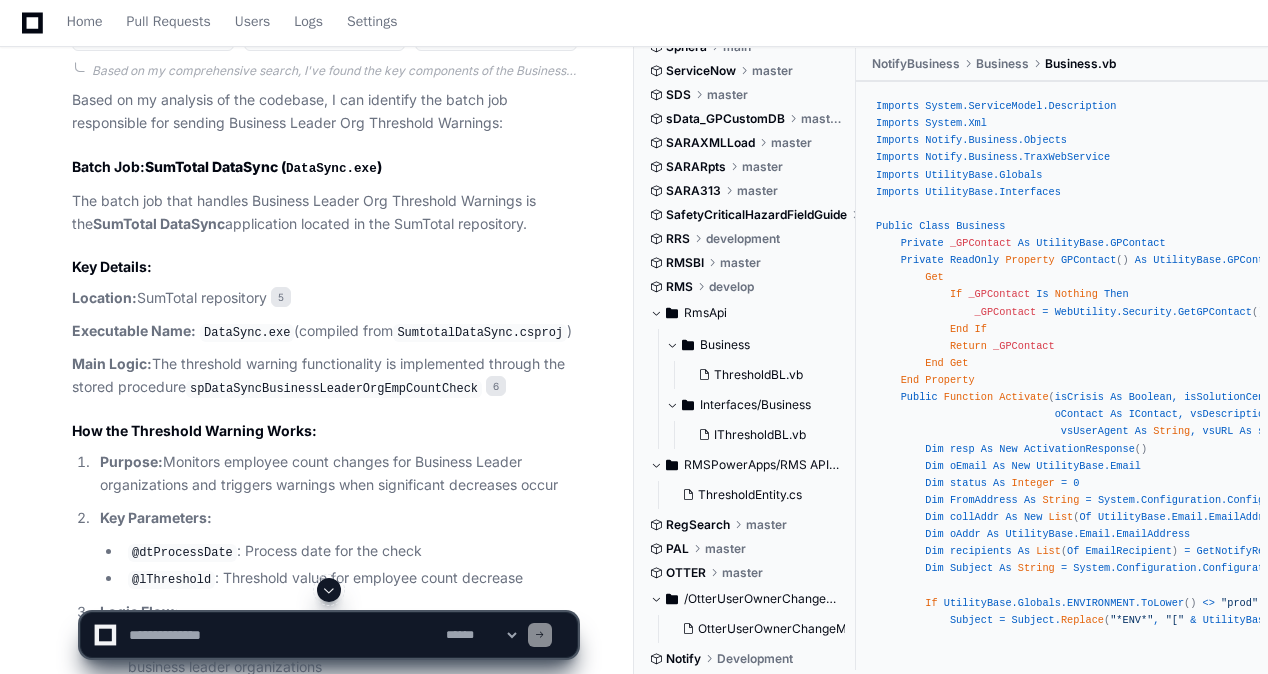 click on "Key Parameters:" 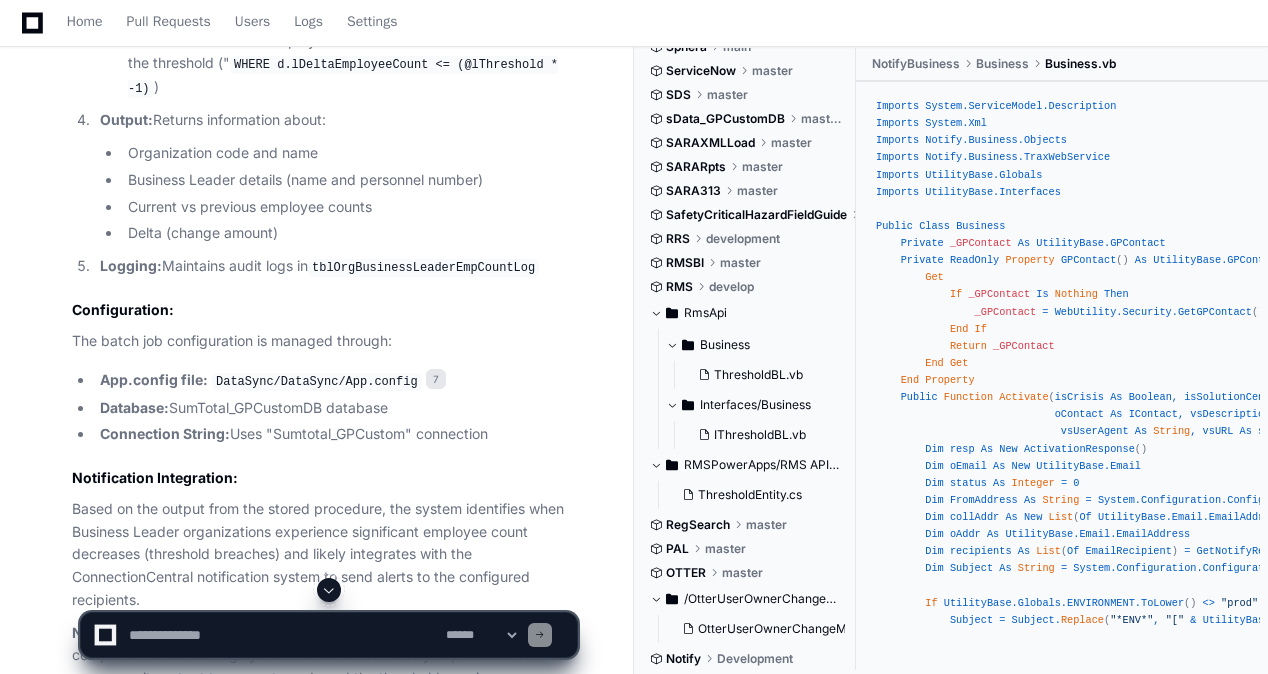 scroll, scrollTop: 5099, scrollLeft: 0, axis: vertical 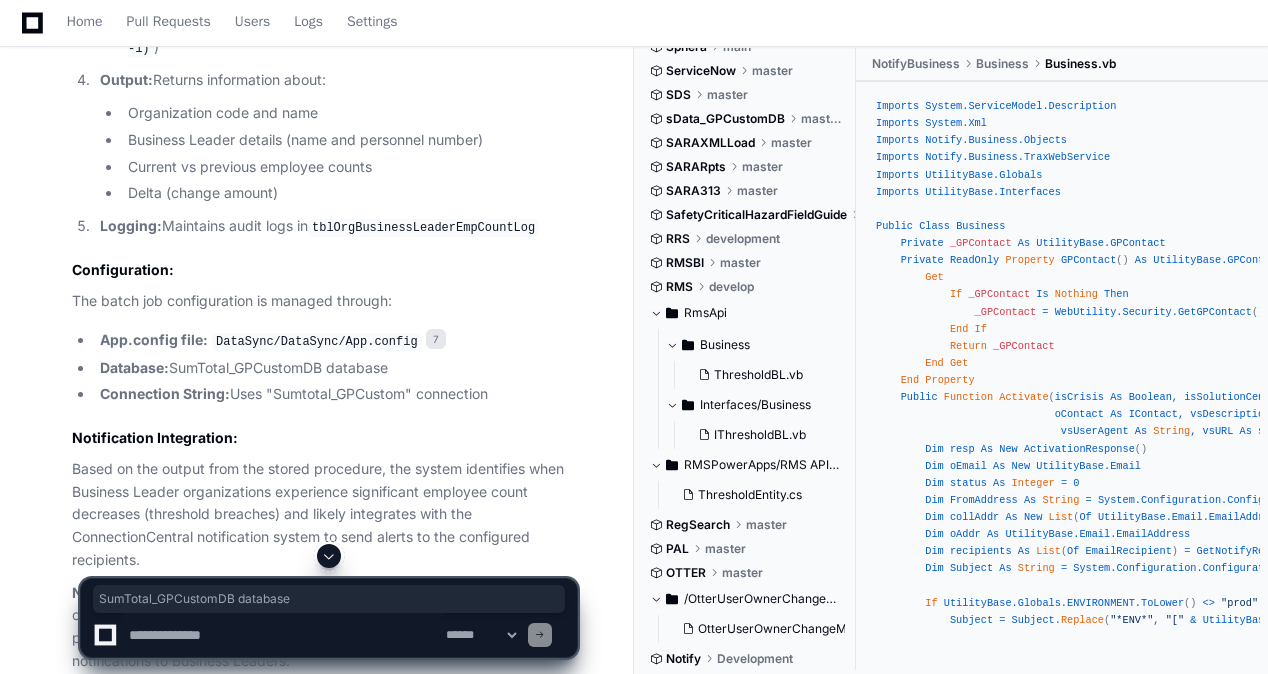 drag, startPoint x: 170, startPoint y: 338, endPoint x: 440, endPoint y: 337, distance: 270.00186 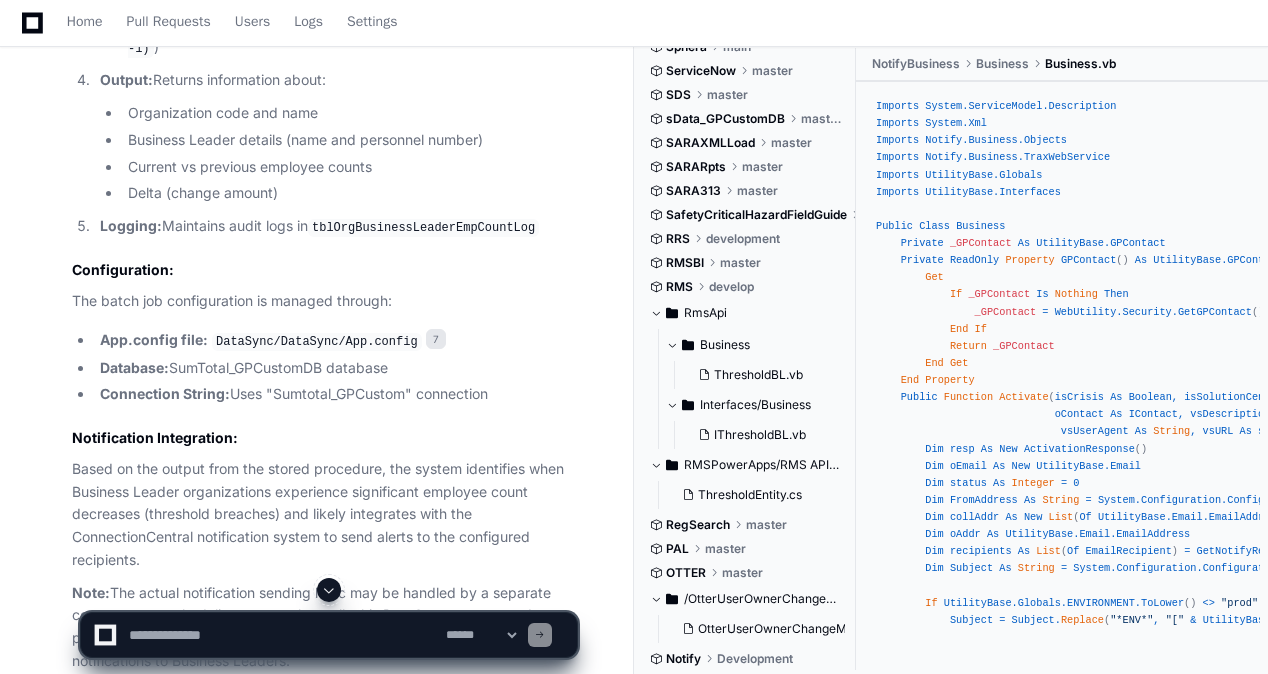 drag, startPoint x: 440, startPoint y: 337, endPoint x: 400, endPoint y: 470, distance: 138.88484 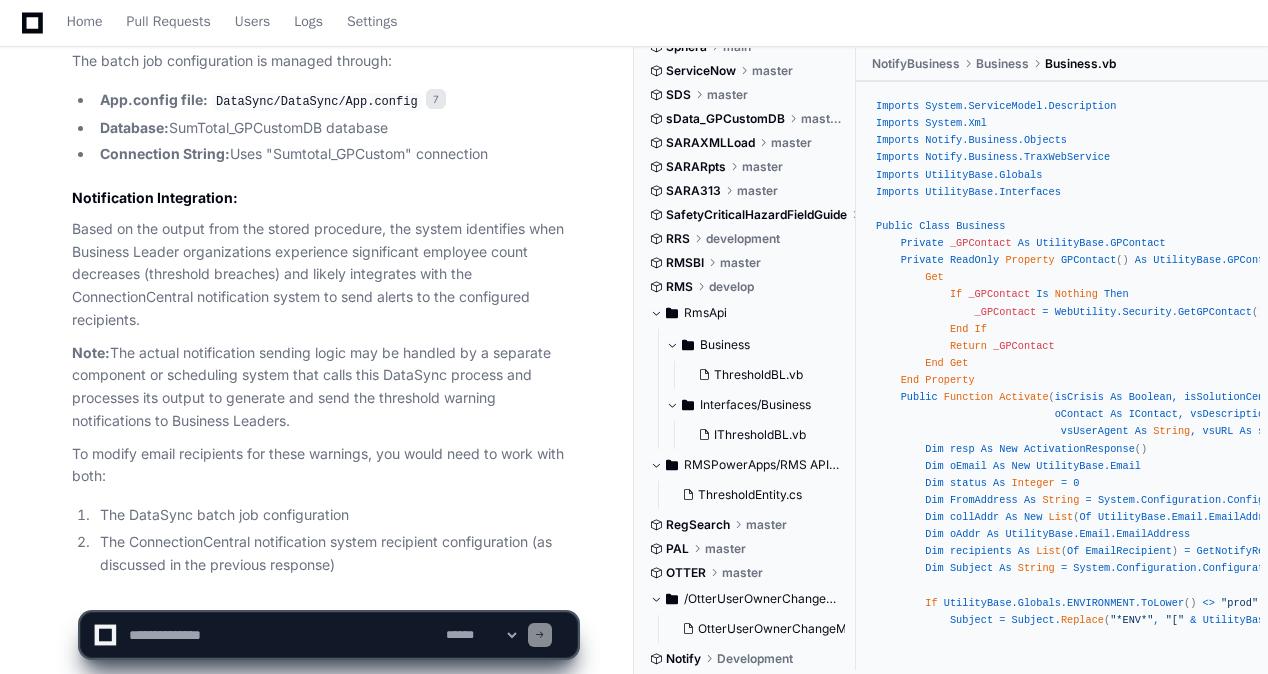scroll, scrollTop: 5366, scrollLeft: 0, axis: vertical 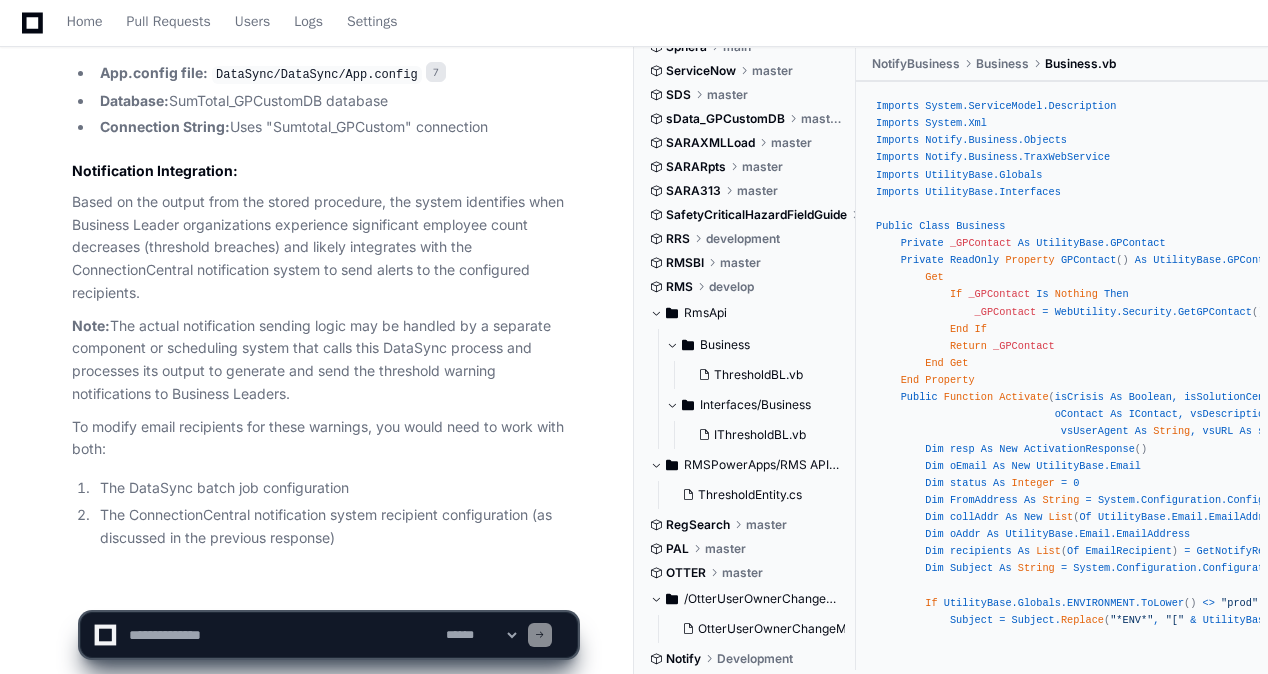 click on "The ConnectionCentral notification system recipient configuration (as discussed in the previous response)" 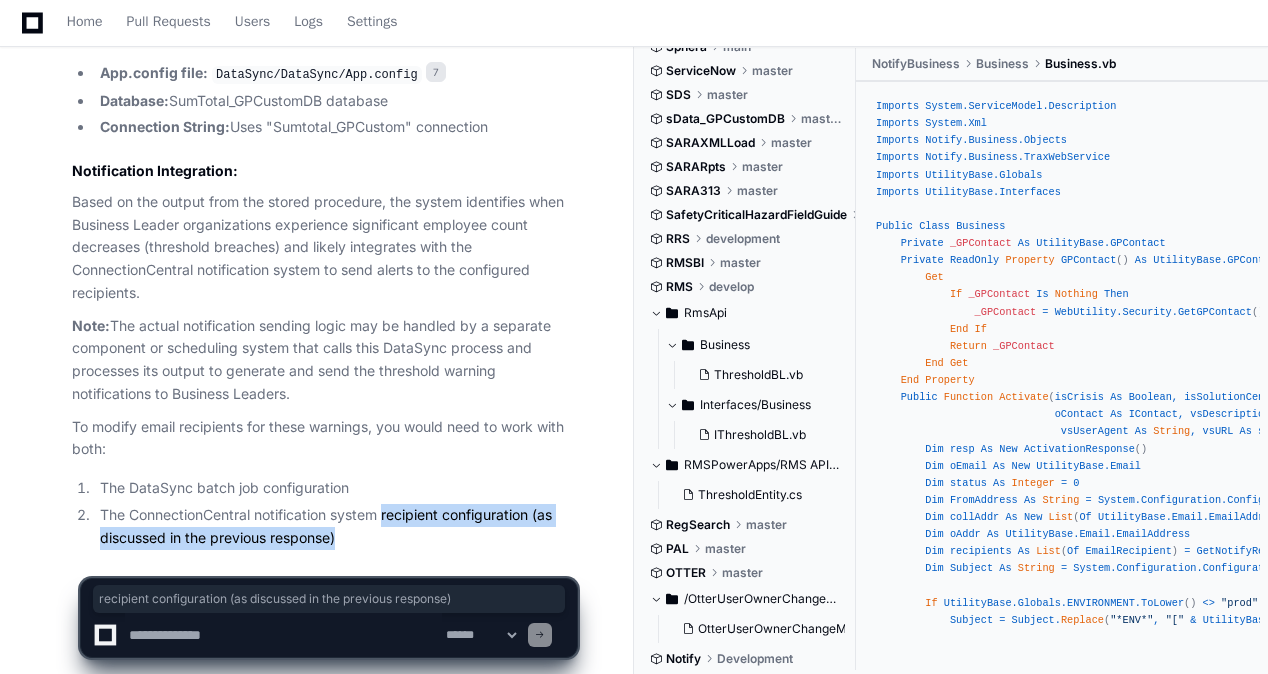 drag, startPoint x: 410, startPoint y: 478, endPoint x: 468, endPoint y: 523, distance: 73.409805 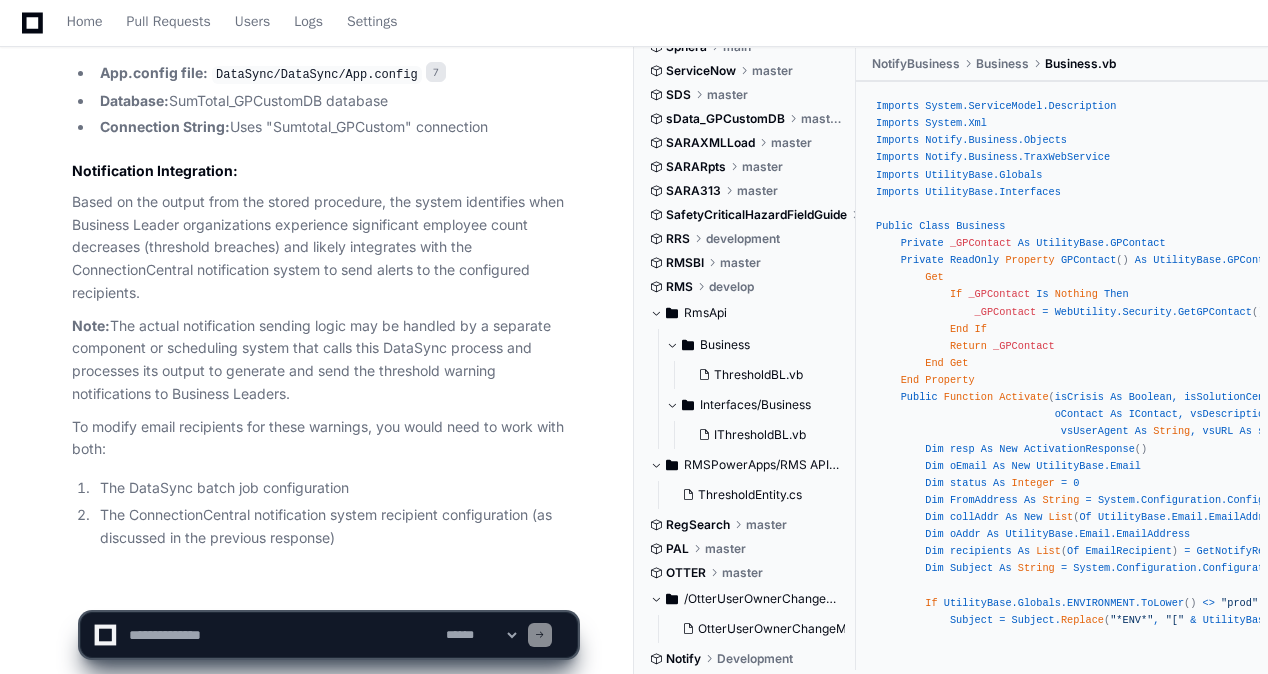 click on "The DataSync batch job configuration
The ConnectionCentral notification system recipient configuration (as discussed in the previous response)" 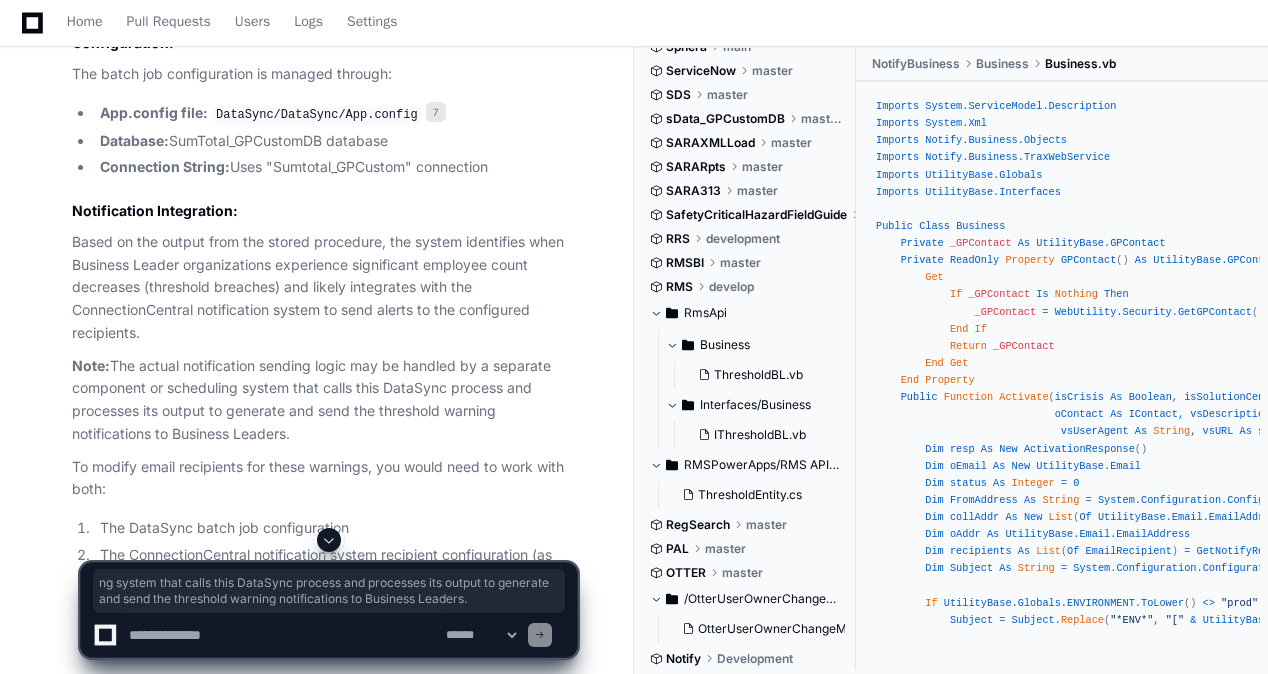 drag, startPoint x: 222, startPoint y: 364, endPoint x: 302, endPoint y: 400, distance: 87.72685 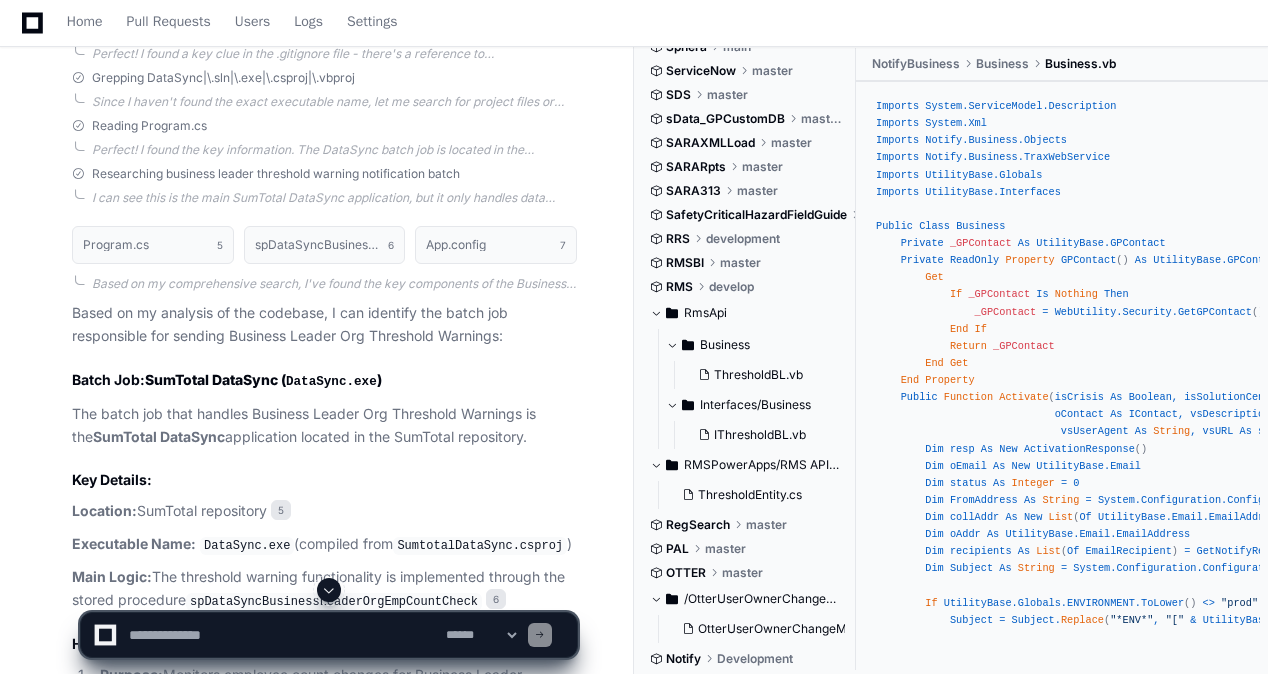 scroll, scrollTop: 4126, scrollLeft: 0, axis: vertical 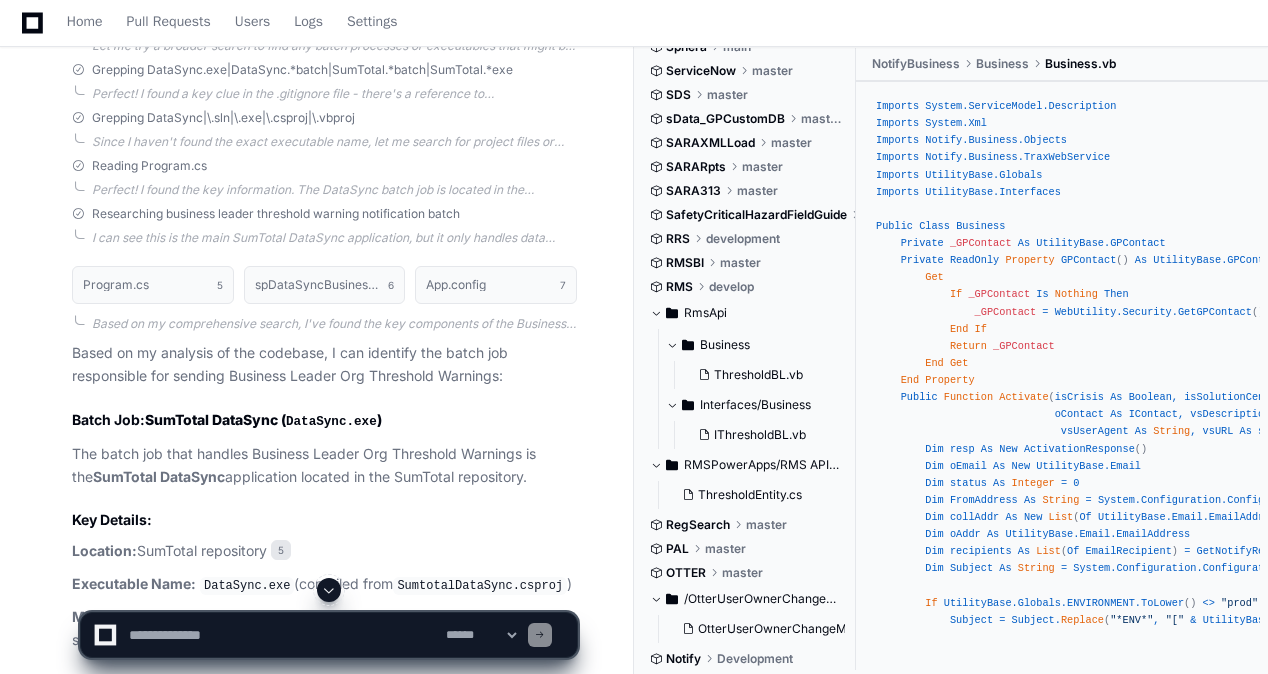 click 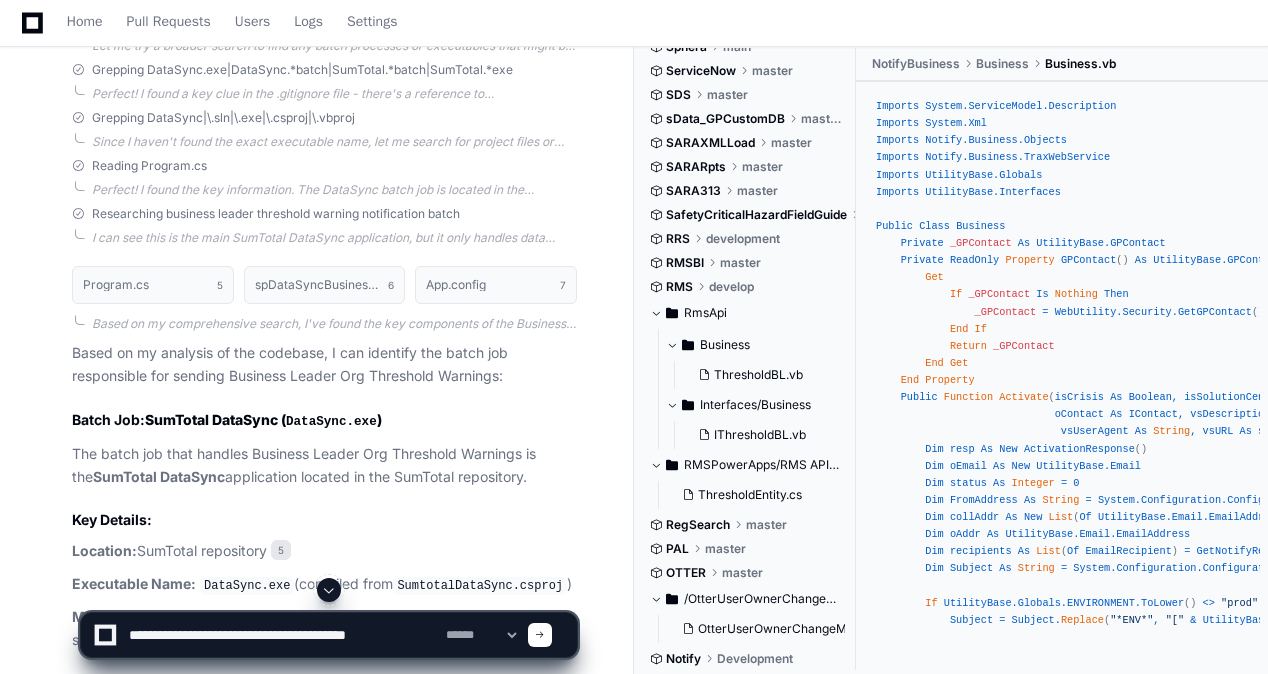type on "**********" 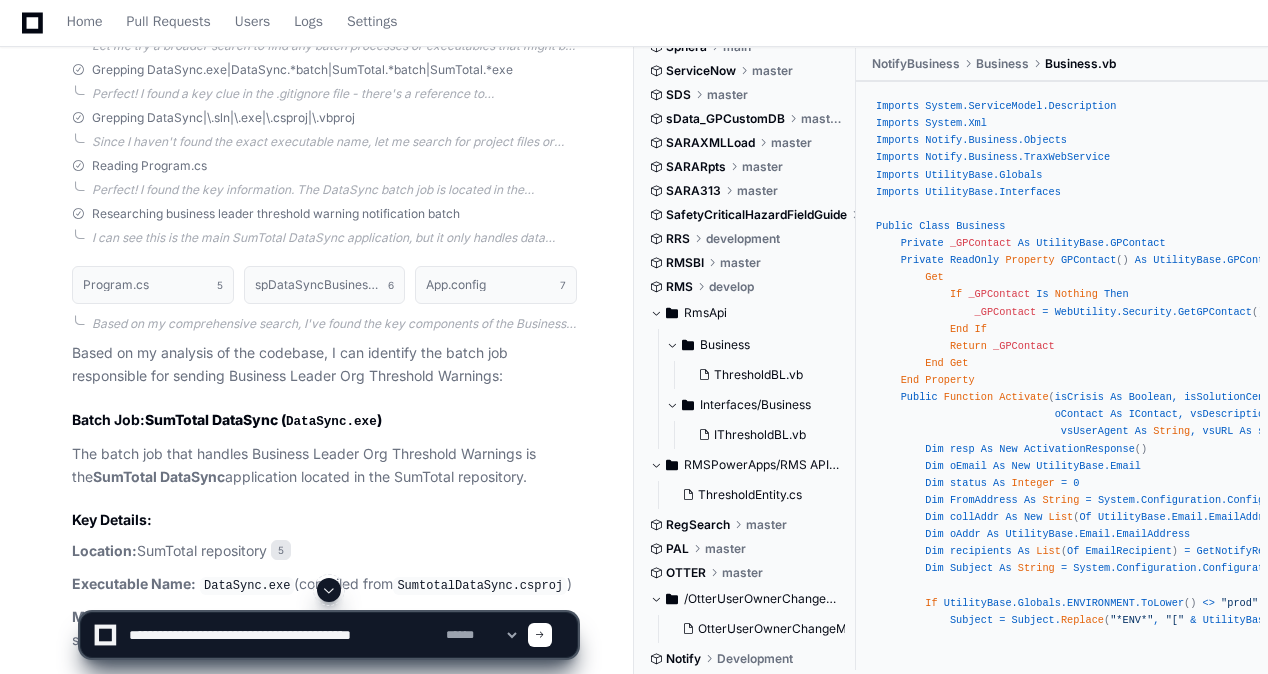 type 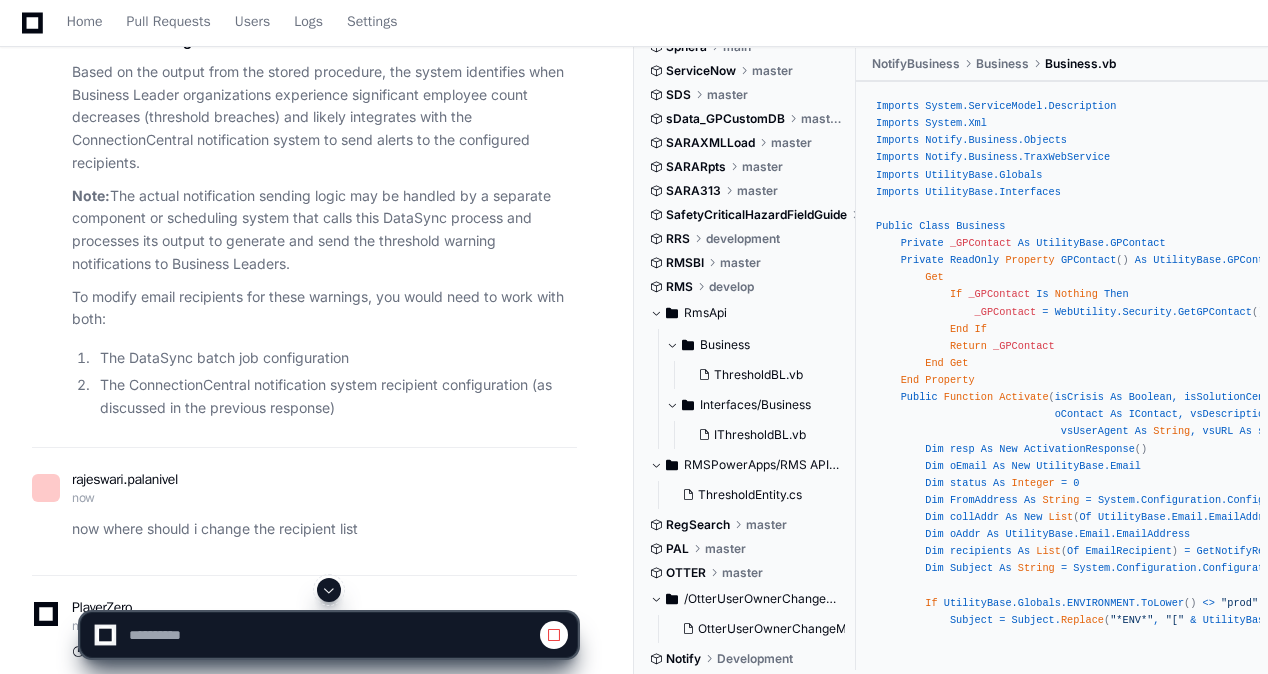 scroll, scrollTop: 5610, scrollLeft: 0, axis: vertical 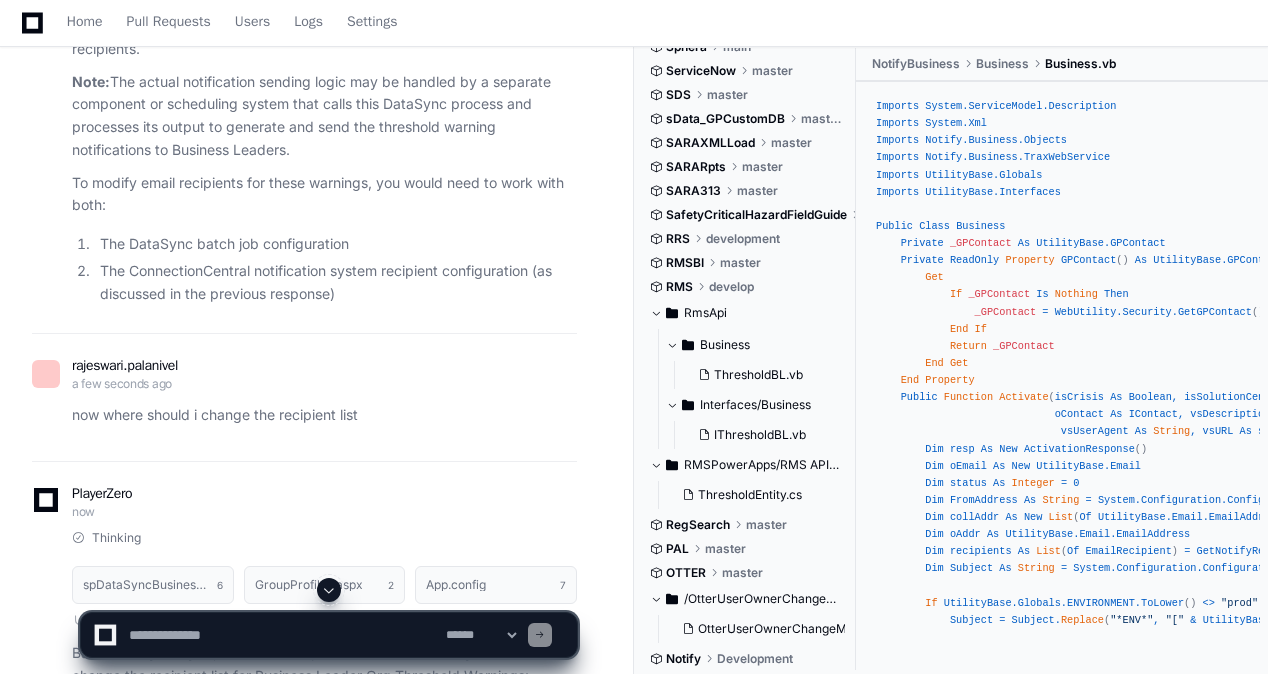 click on "[NAME] a few seconds ago" 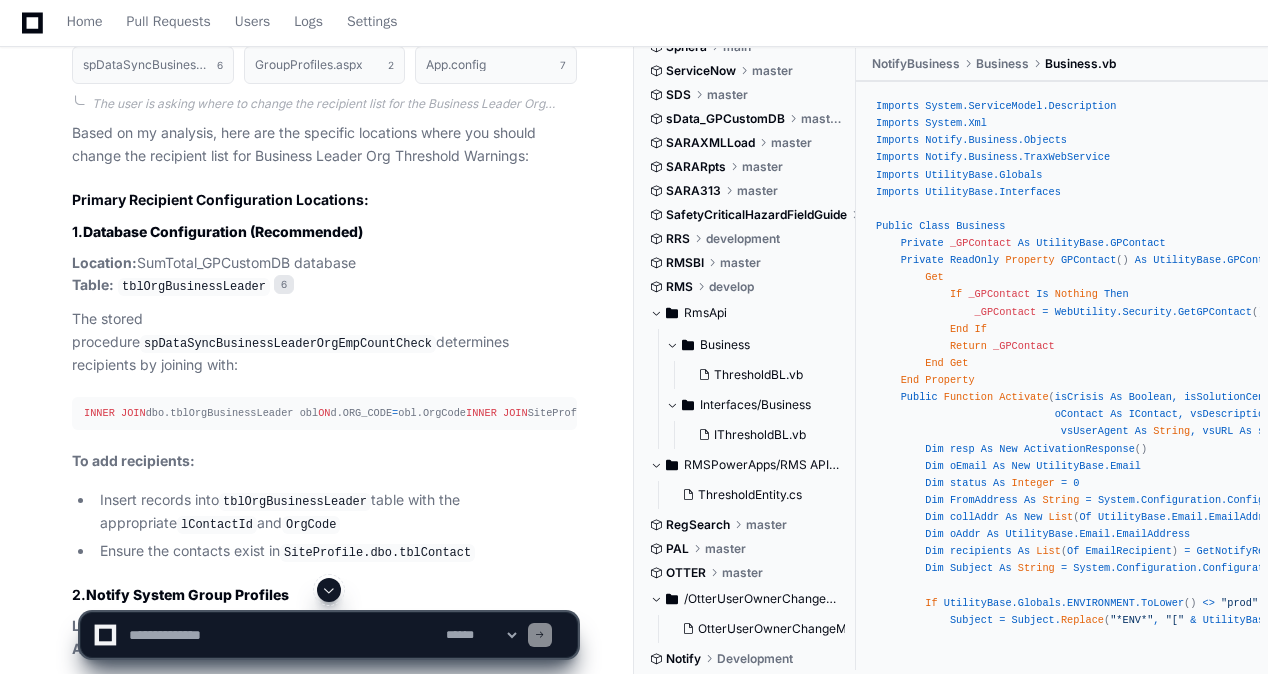 scroll, scrollTop: 6170, scrollLeft: 0, axis: vertical 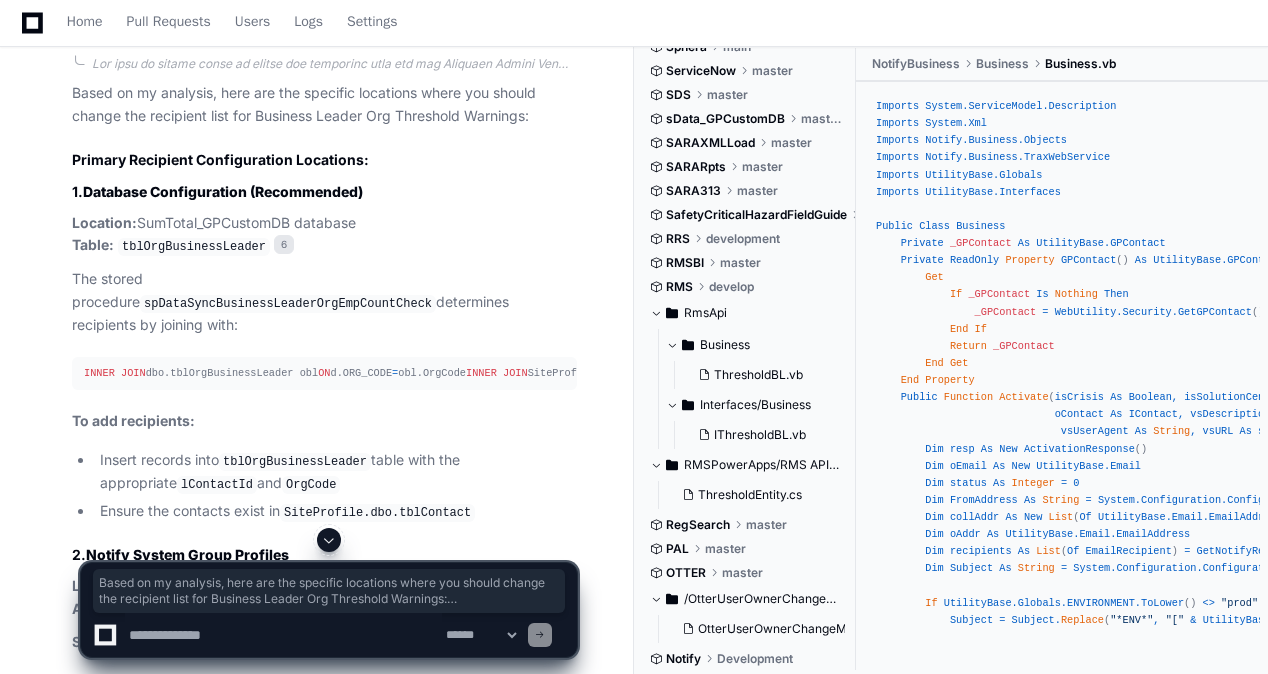 drag, startPoint x: 320, startPoint y: 397, endPoint x: 170, endPoint y: 364, distance: 153.58711 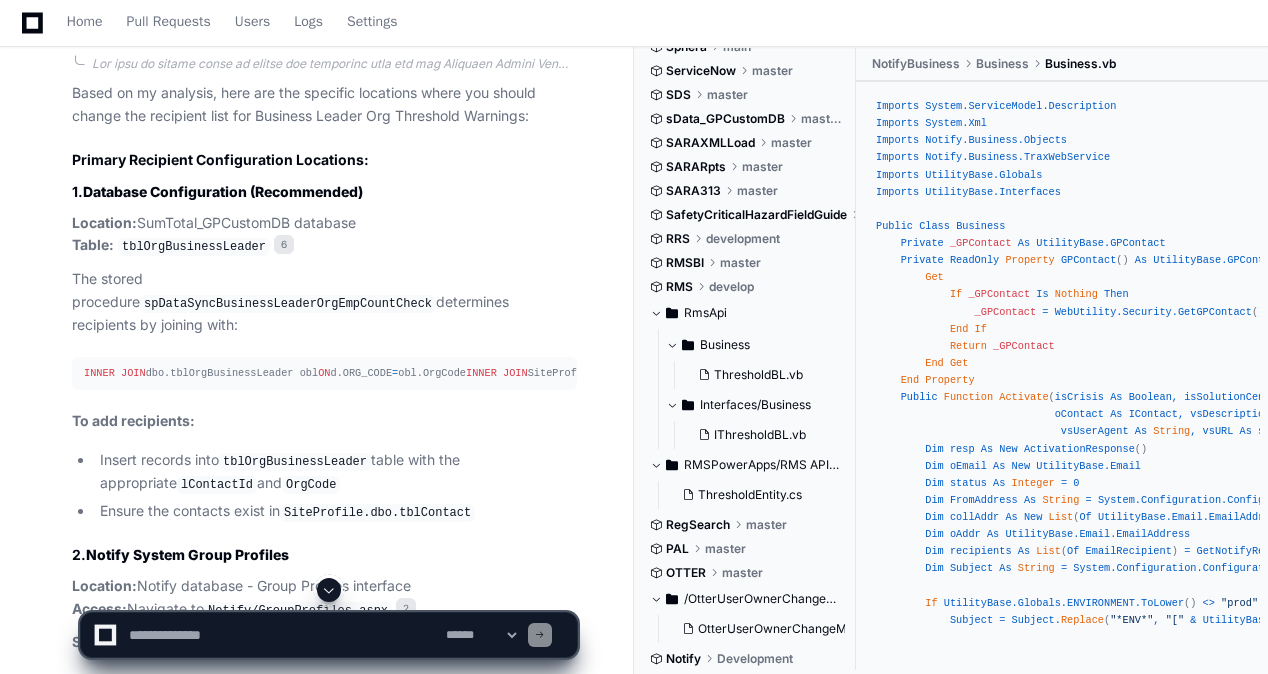 drag, startPoint x: 242, startPoint y: 395, endPoint x: 300, endPoint y: 492, distance: 113.0177 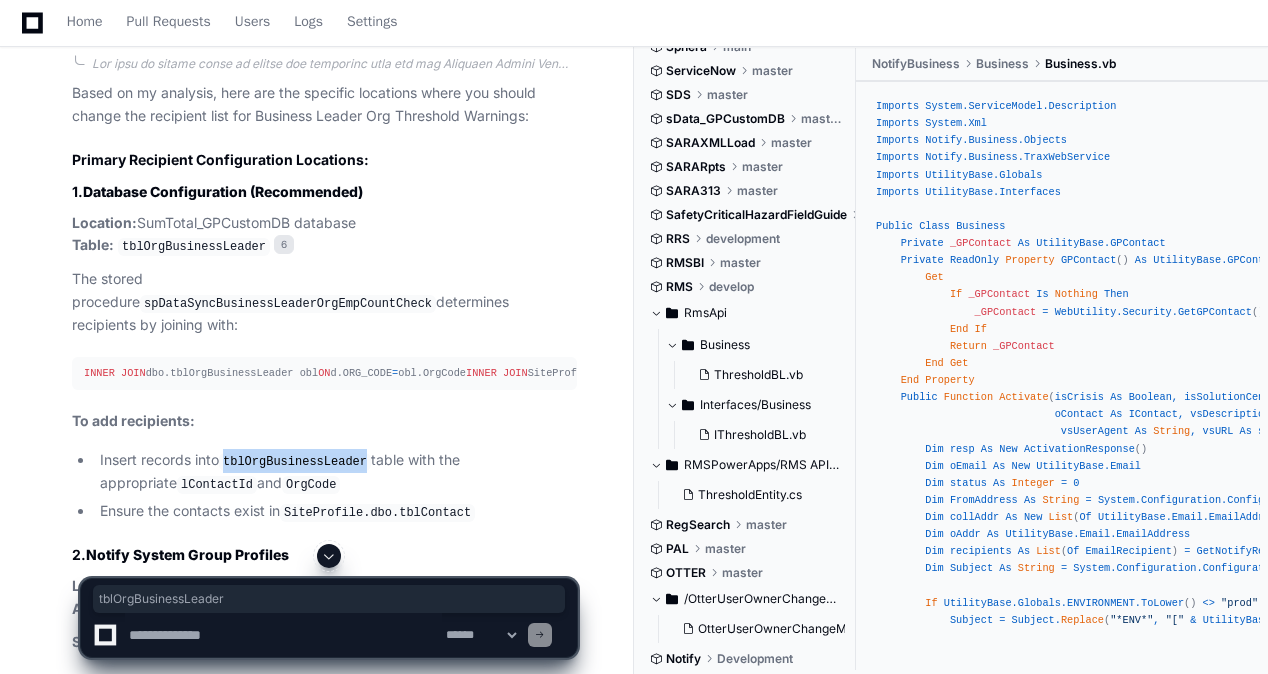 click on "tblOrgBusinessLeader" 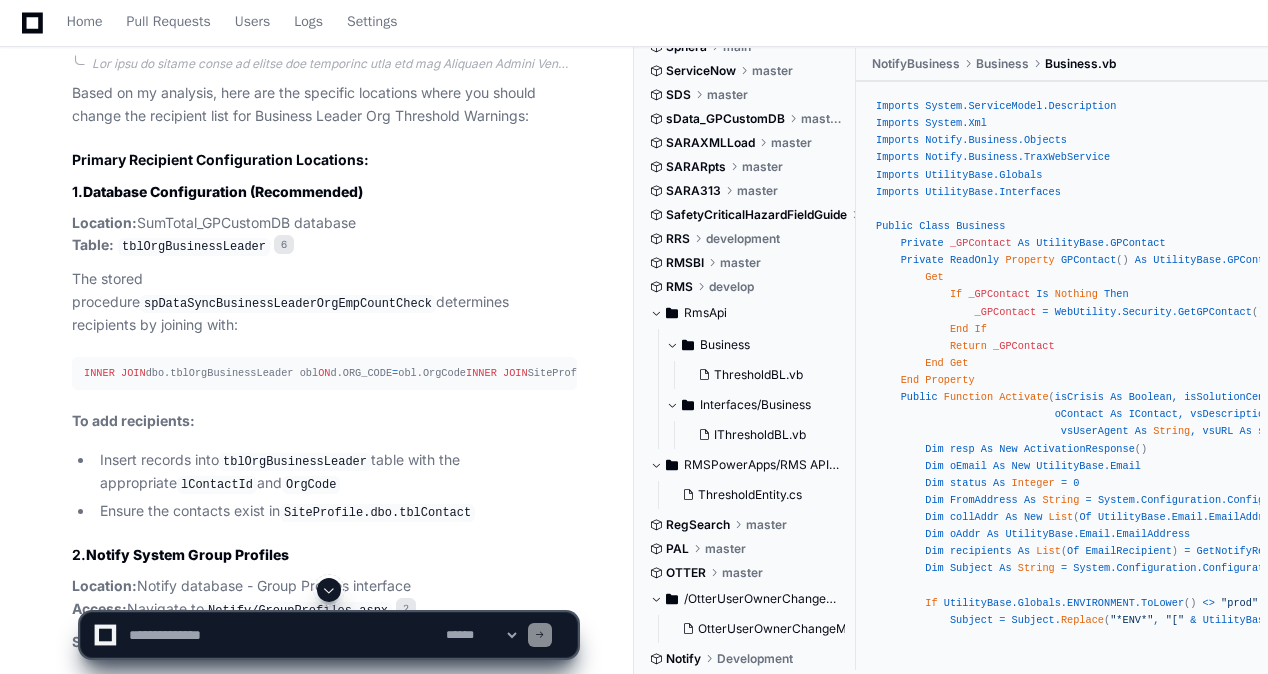 drag, startPoint x: 300, startPoint y: 492, endPoint x: 438, endPoint y: 518, distance: 140.42792 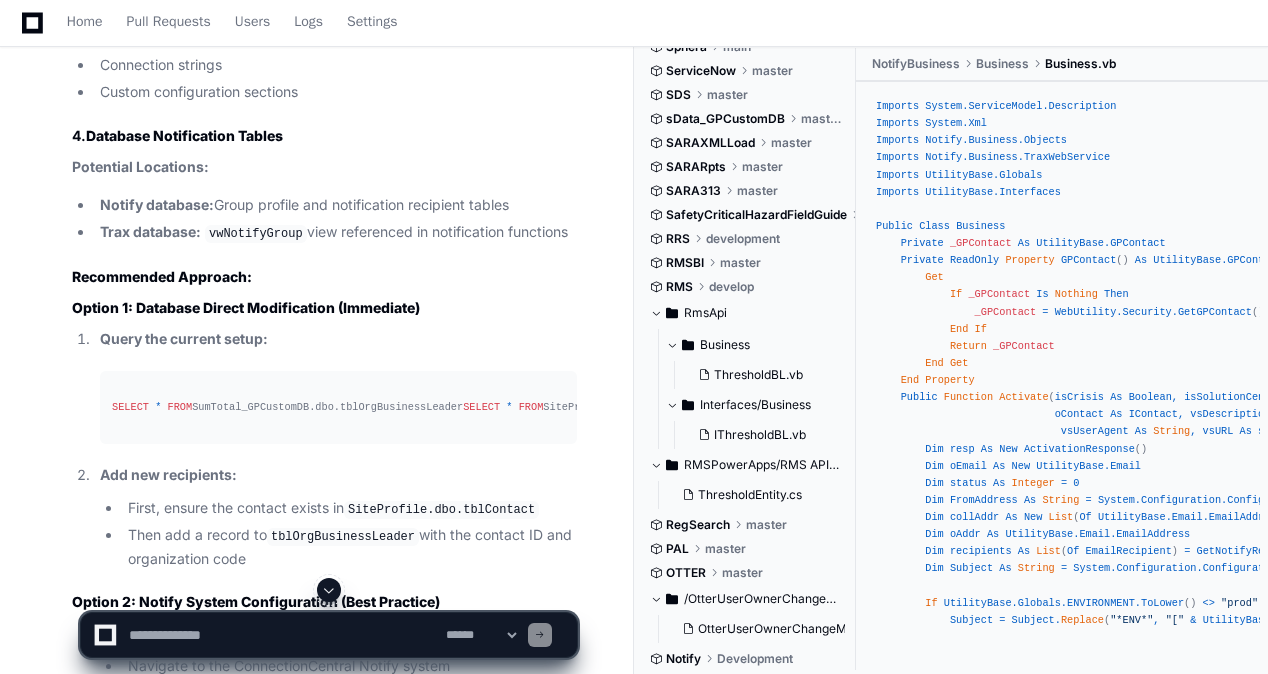 scroll, scrollTop: 7170, scrollLeft: 0, axis: vertical 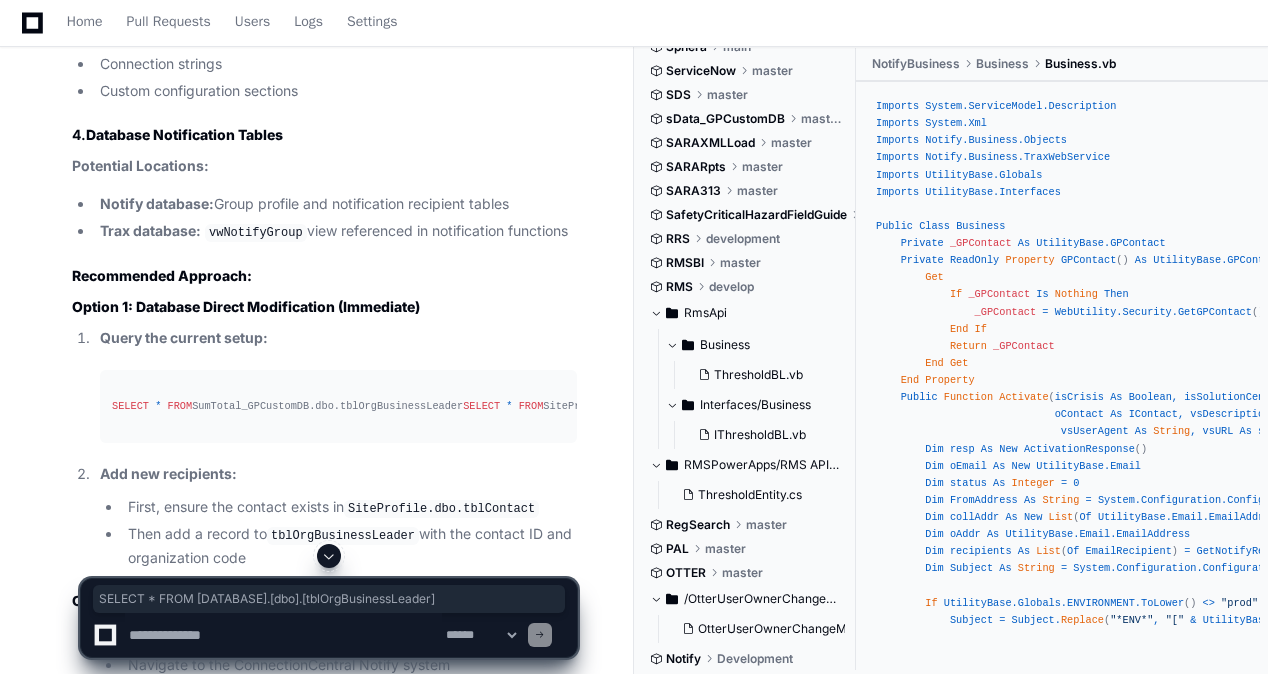 drag, startPoint x: 442, startPoint y: 420, endPoint x: 99, endPoint y: 436, distance: 343.373 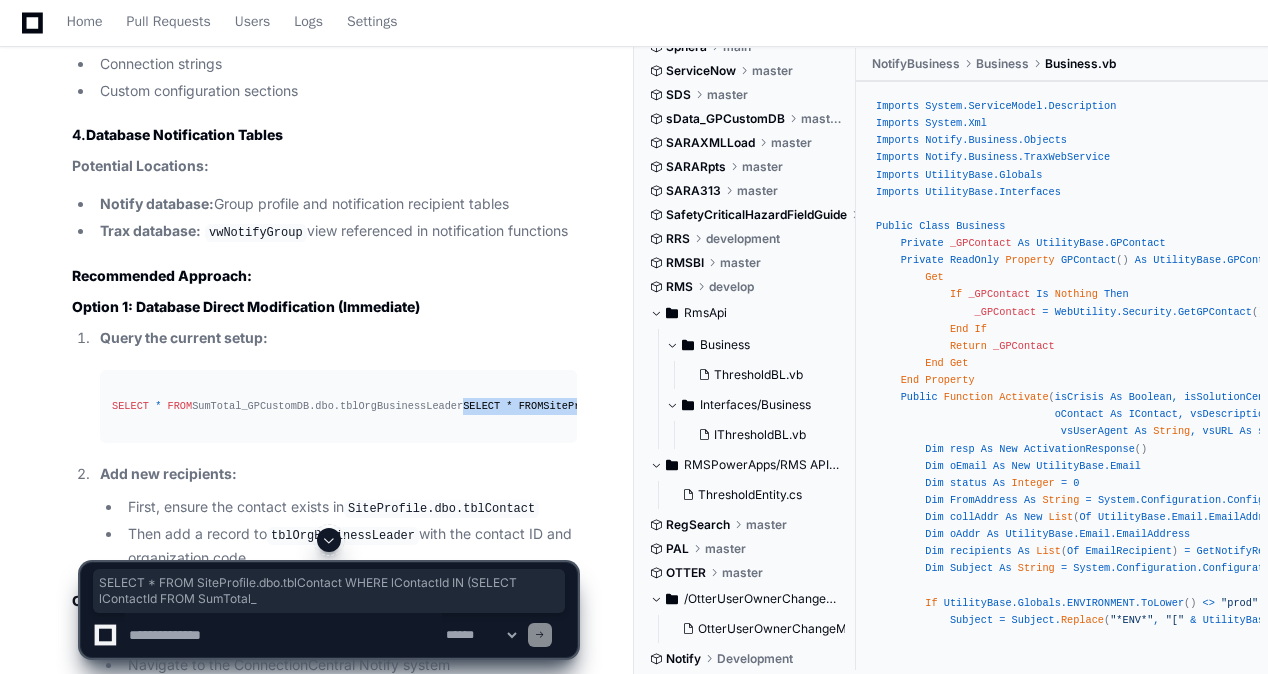 scroll, scrollTop: 0, scrollLeft: 267, axis: horizontal 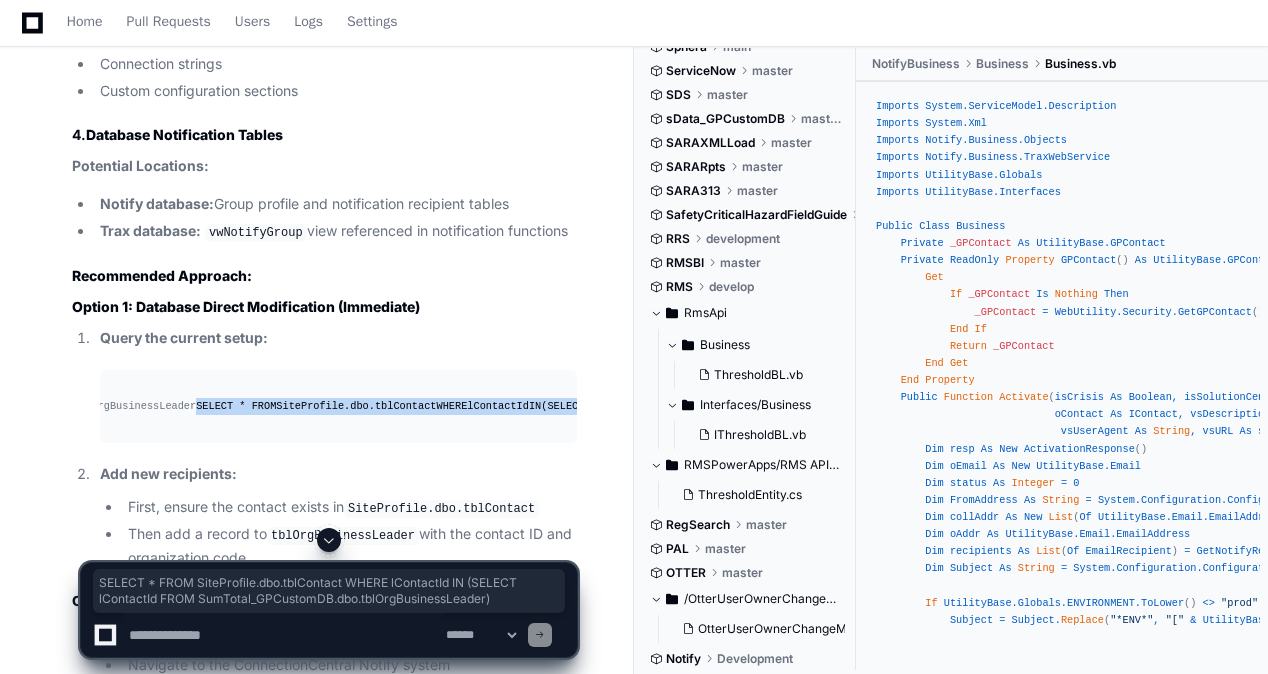 drag, startPoint x: 112, startPoint y: 448, endPoint x: 614, endPoint y: 470, distance: 502.48184 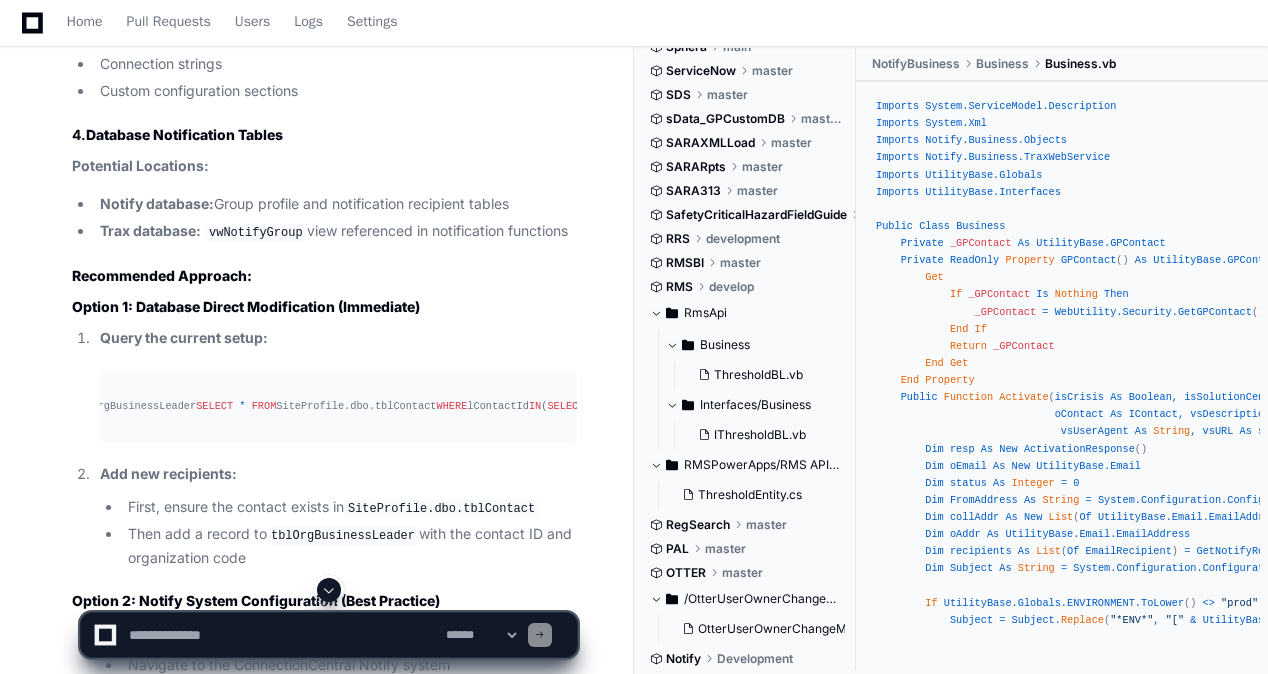 click on "Based on my analysis, here are the specific locations where you should change the recipient list for Business Leader Org Threshold Warnings:
Primary Recipient Configuration Locations:
1. Database Configuration (Recommended)
Location: SumTotal_GPCustomDB database
Table: tblOrgBusinessLeader 6
The stored procedure spDataSyncBusinessLeaderOrgEmpCountCheck determines recipients by joining with:
INNER JOIN
dbo.tblOrgBusinessLeader obl
ON d.ORG_CODE = obl.OrgCode
INNER JOIN
SiteProfile.dbo.tblContact c
ON obl.lContactId = c.lContactId
To add recipients:
Insert records into tblOrgBusinessLeader table with the appropriate lContactId and OrgCode
Ensure the contacts exist in SiteProfile.dbo.tblContact
2. Notify System Group Profiles
Location: Notify database - Group Profiles interface
Access: Navigate to Notify/GroupProfiles.aspx 2
Steps to modify:
Access the Notify system Group Profiles page
Organization/Facility" 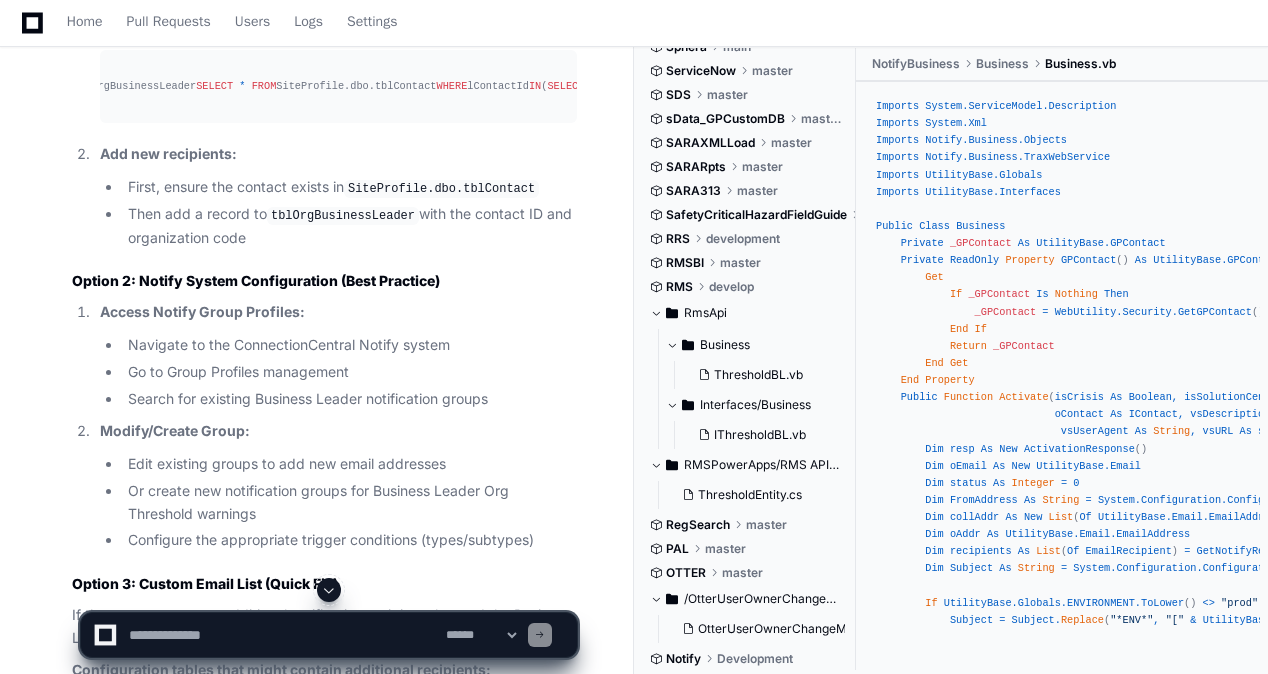 scroll, scrollTop: 7530, scrollLeft: 0, axis: vertical 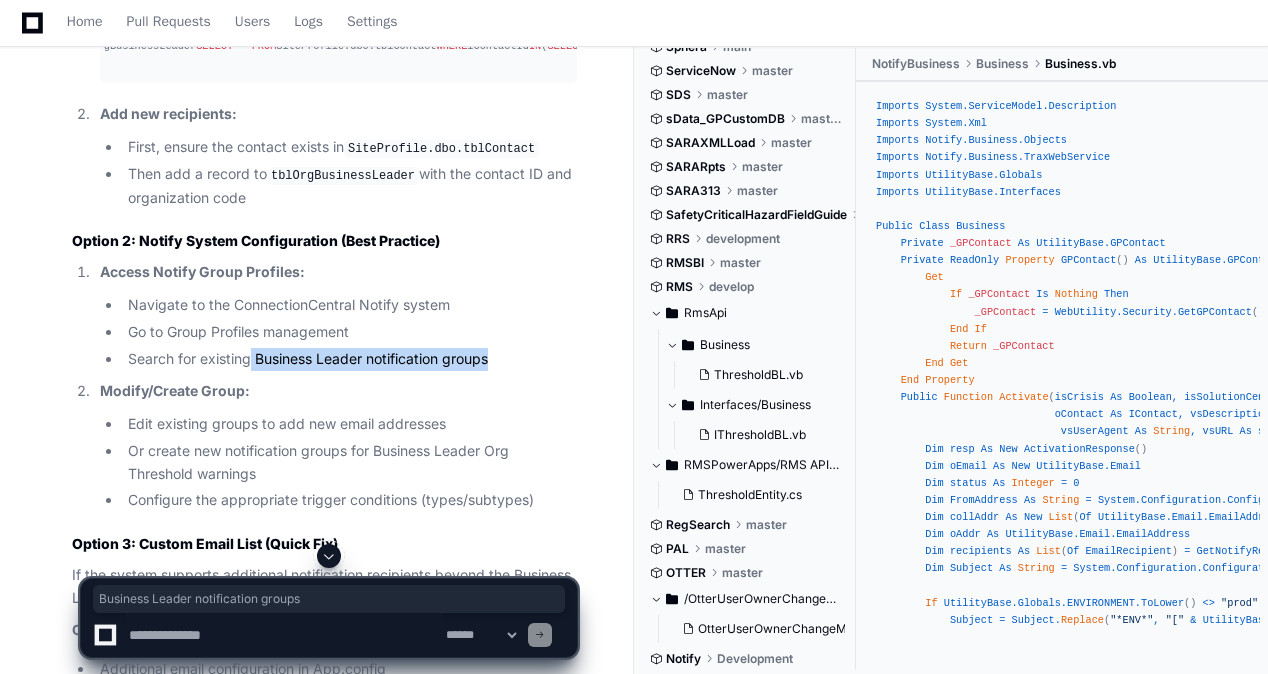 drag, startPoint x: 490, startPoint y: 406, endPoint x: 248, endPoint y: 396, distance: 242.20653 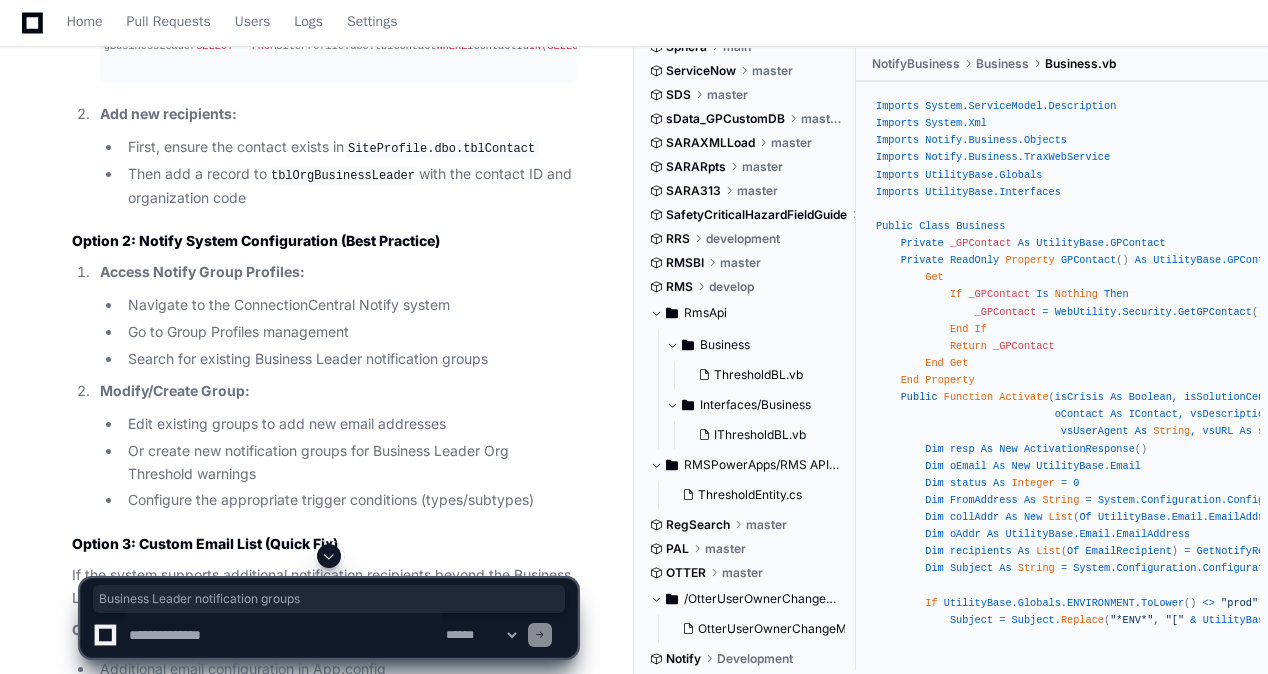 click on "Edit existing groups to add new email addresses" 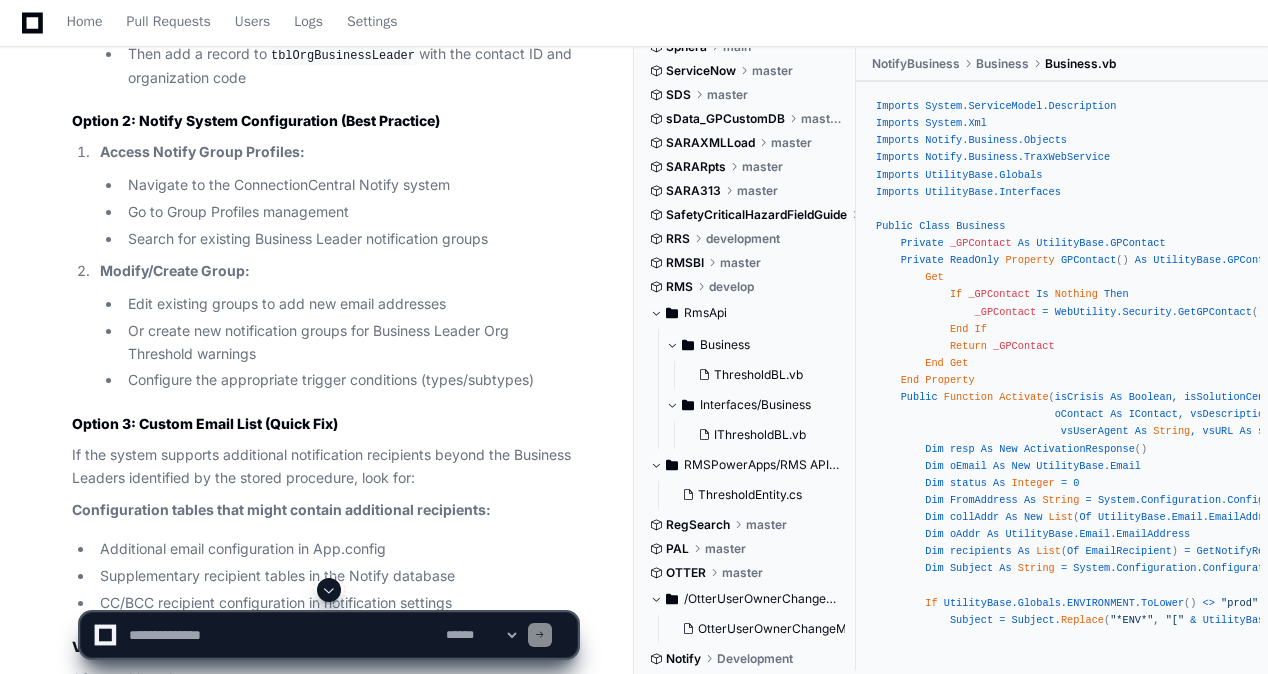scroll, scrollTop: 7690, scrollLeft: 0, axis: vertical 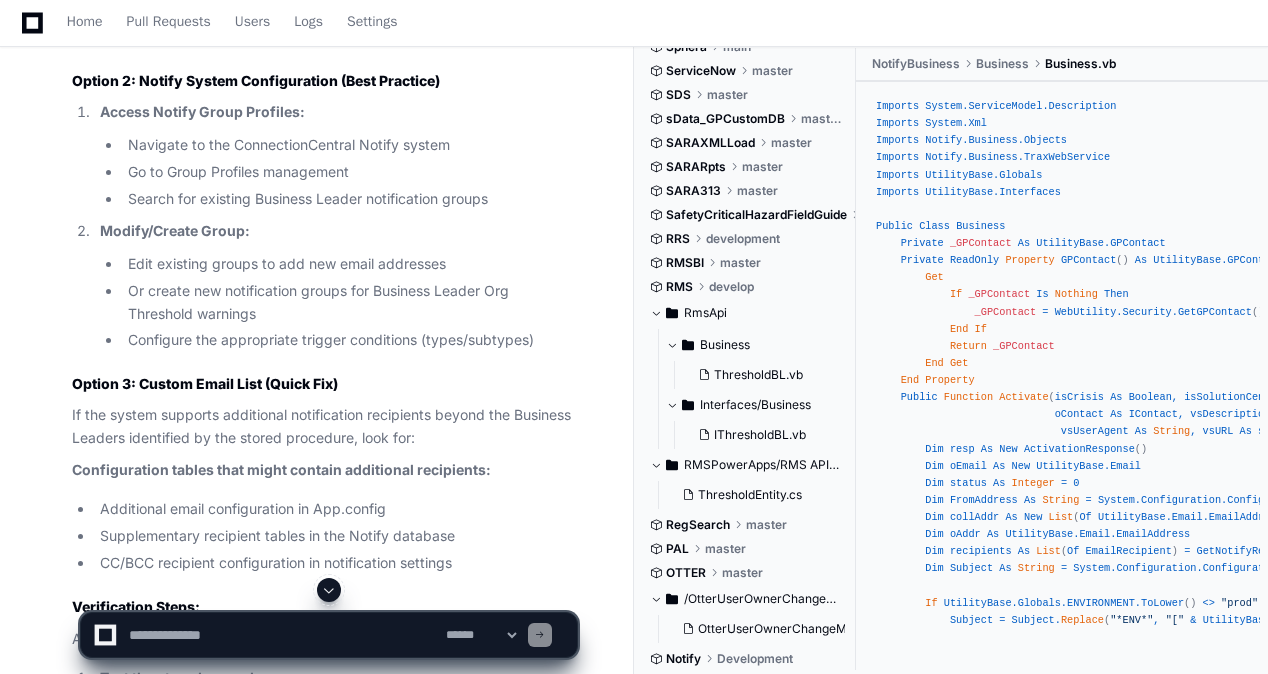 click on "Based on my analysis, here are the specific locations where you should change the recipient list for Business Leader Org Threshold Warnings:
Primary Recipient Configuration Locations:
1. Database Configuration (Recommended)
Location: SumTotal_GPCustomDB database
Table: tblOrgBusinessLeader 6
The stored procedure spDataSyncBusinessLeaderOrgEmpCountCheck determines recipients by joining with:
INNER JOIN
dbo.tblOrgBusinessLeader obl
ON d.ORG_CODE = obl.OrgCode
INNER JOIN
SiteProfile.dbo.tblContact c
ON obl.lContactId = c.lContactId
To add recipients:
Insert records into tblOrgBusinessLeader table with the appropriate lContactId and OrgCode
Ensure the contacts exist in SiteProfile.dbo.tblContact
2. Notify System Group Profiles
Location: Notify database - Group Profiles interface
Access: Navigate to Notify/GroupProfiles.aspx 2
Steps to modify:
Access the Notify system Group Profiles page
Organization/Facility" 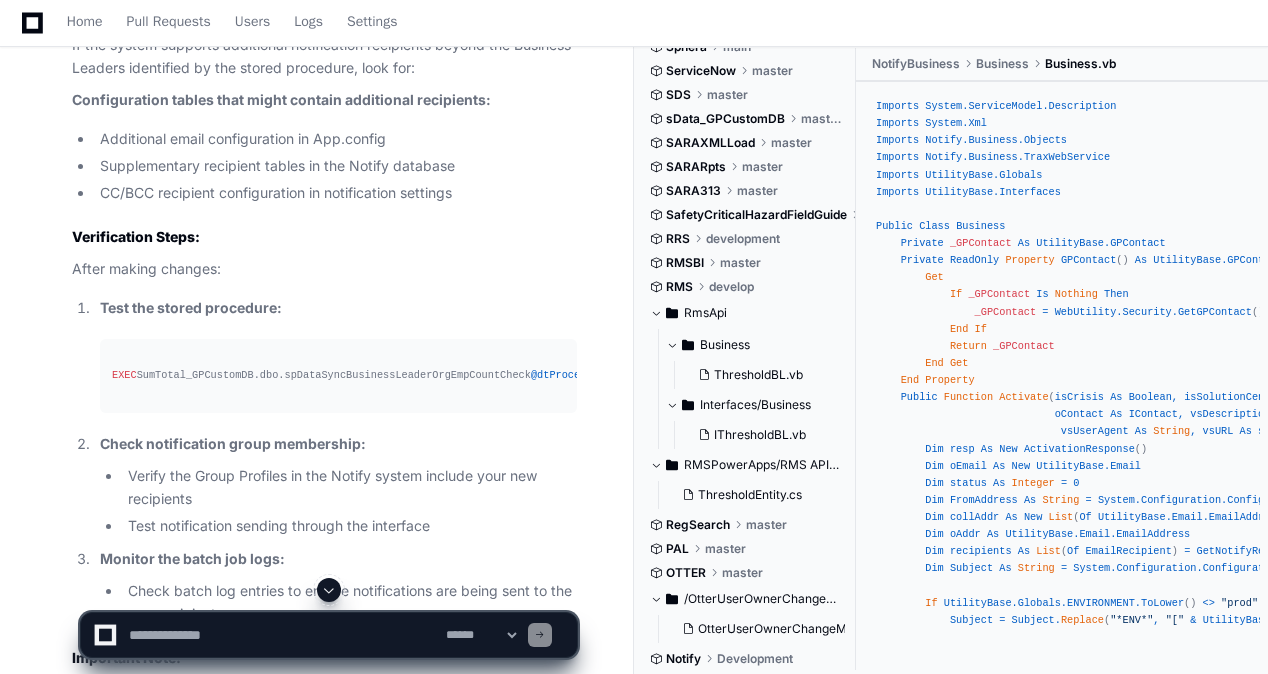 scroll, scrollTop: 8170, scrollLeft: 0, axis: vertical 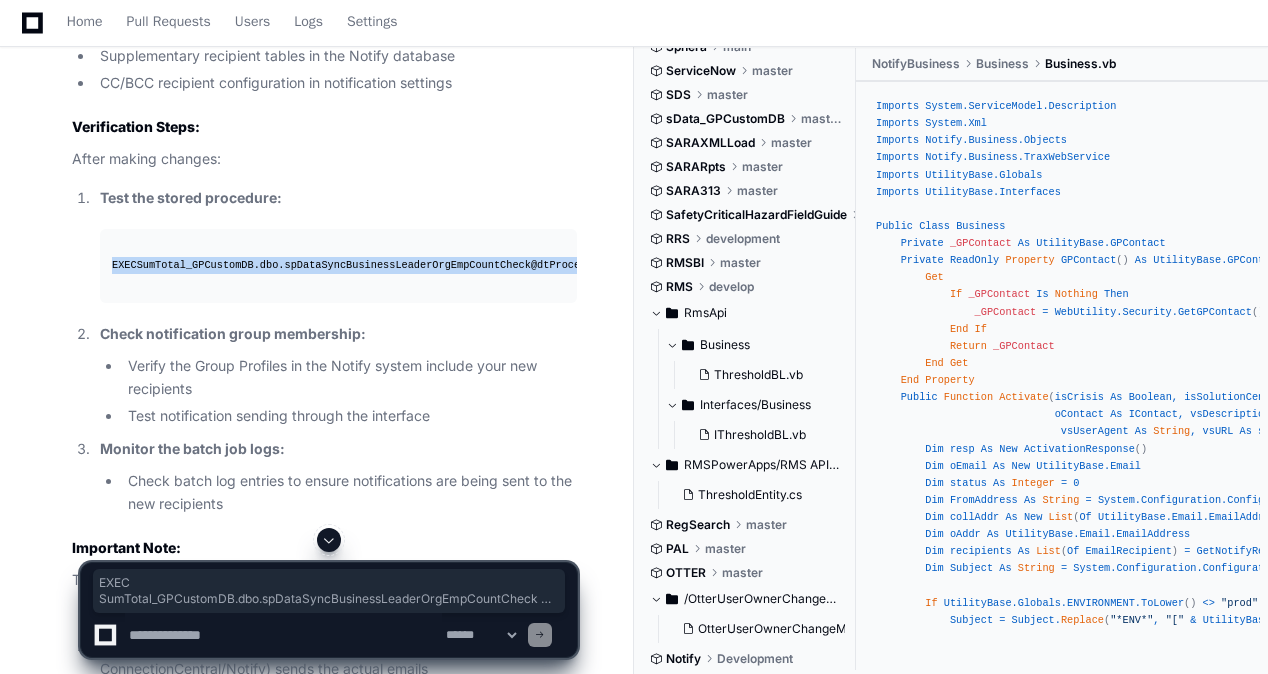 drag, startPoint x: 112, startPoint y: 310, endPoint x: 469, endPoint y: 360, distance: 360.4844 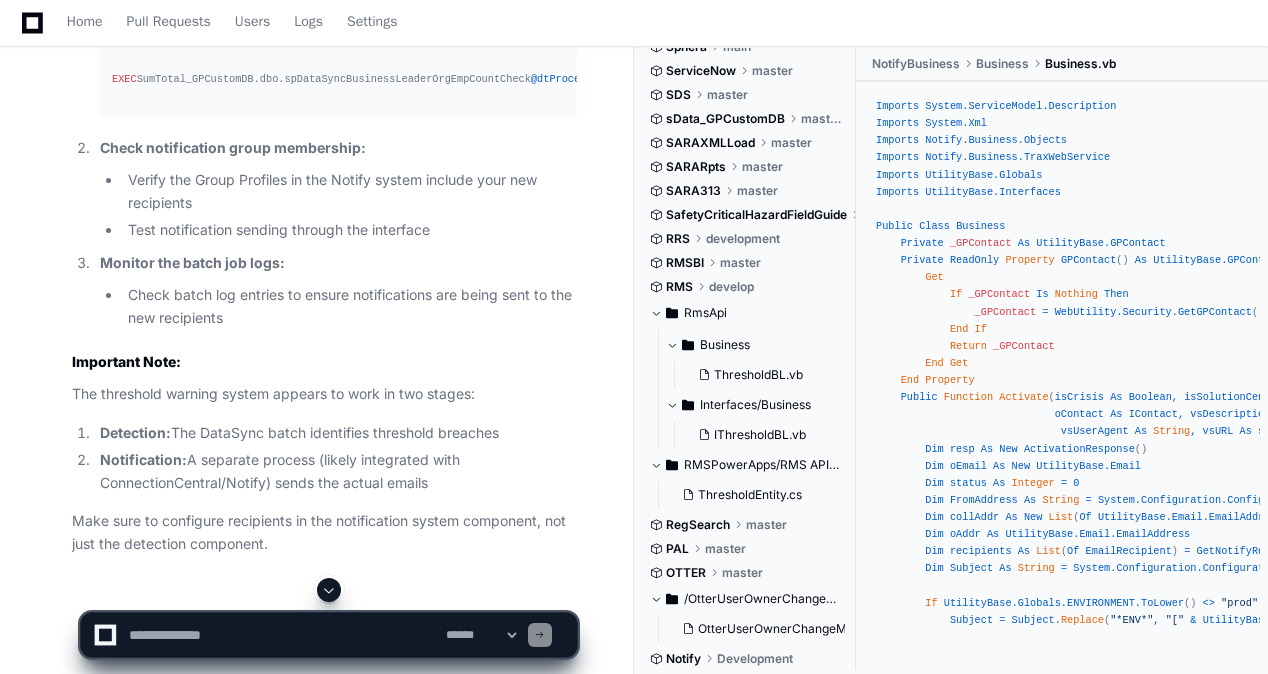 scroll, scrollTop: 8474, scrollLeft: 0, axis: vertical 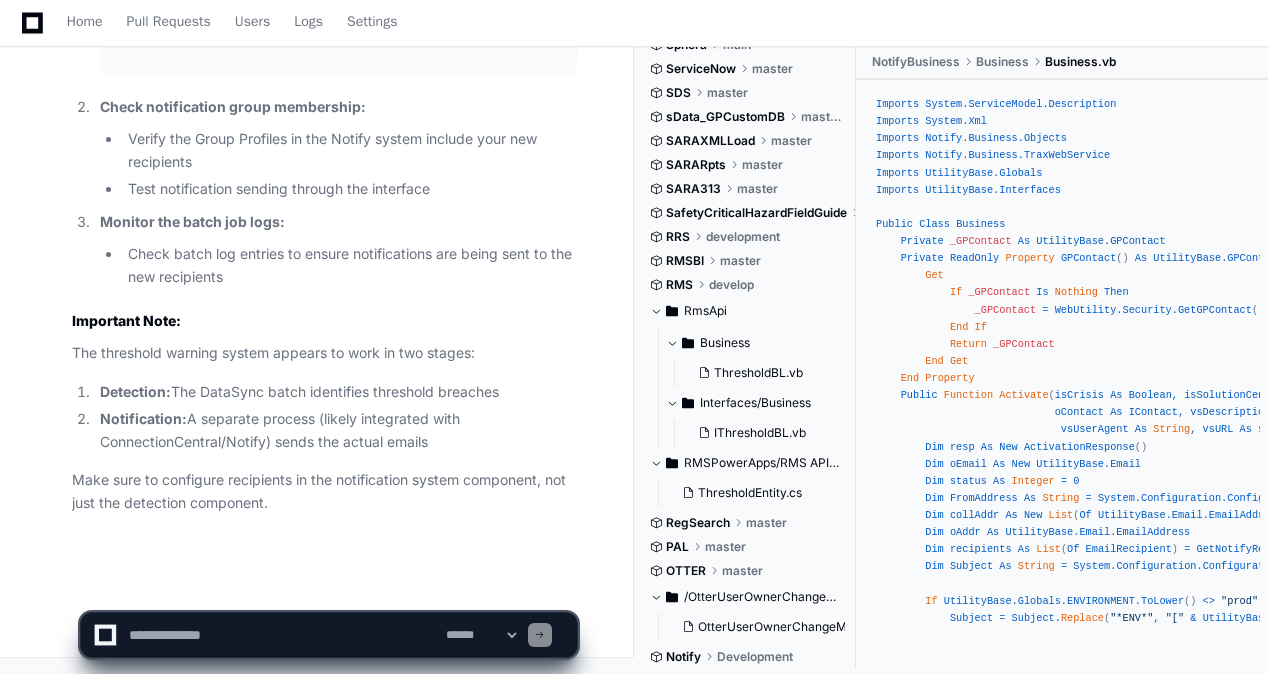 click on "Make sure to configure recipients in the notification system component, not just the detection component." 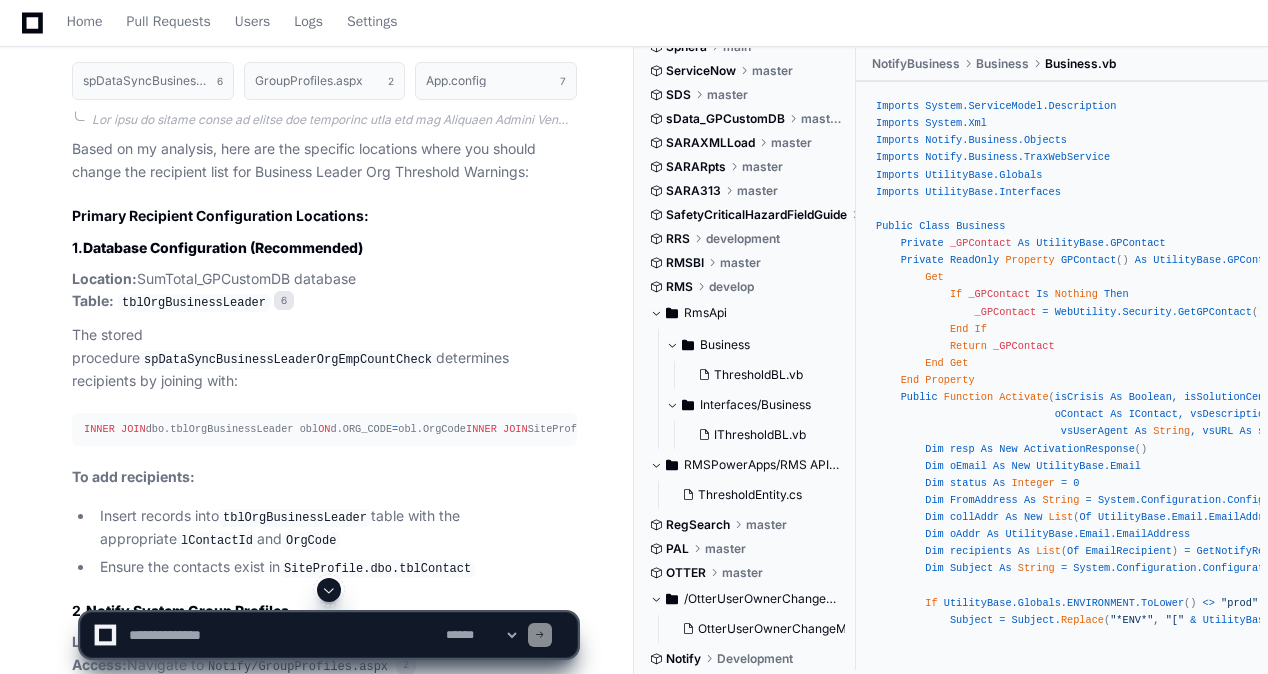 scroll, scrollTop: 6074, scrollLeft: 0, axis: vertical 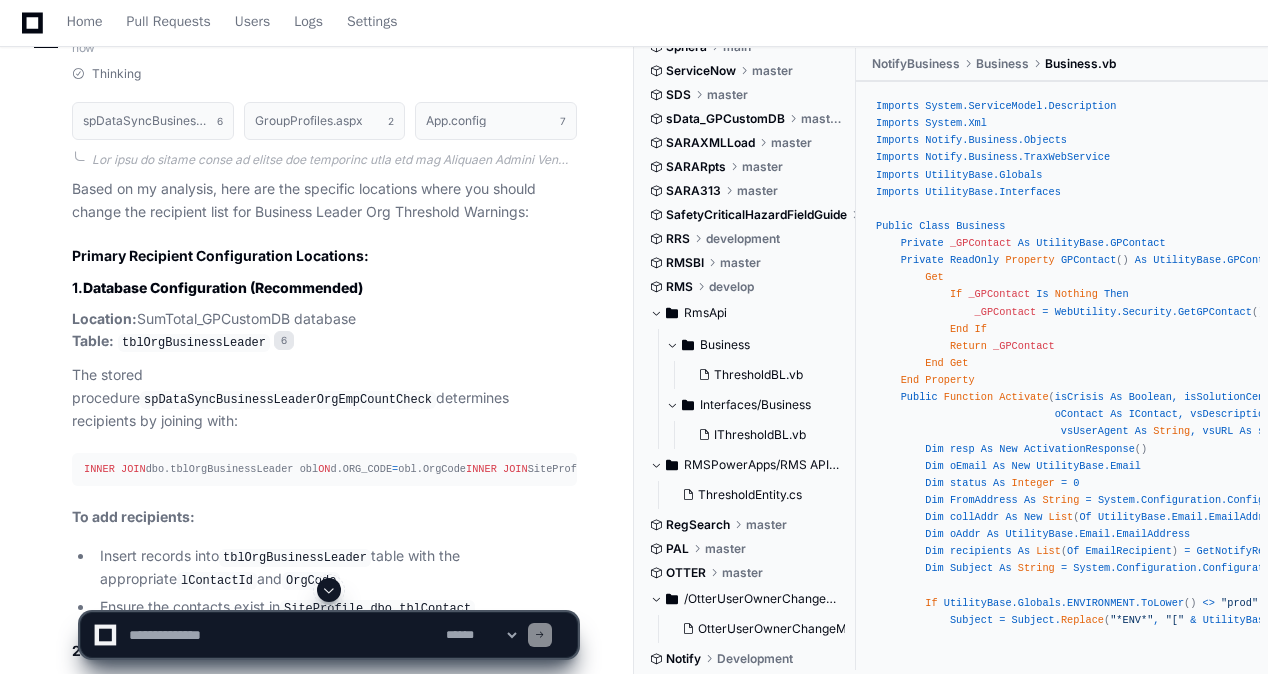 click on "tblOrgBusinessLeader" 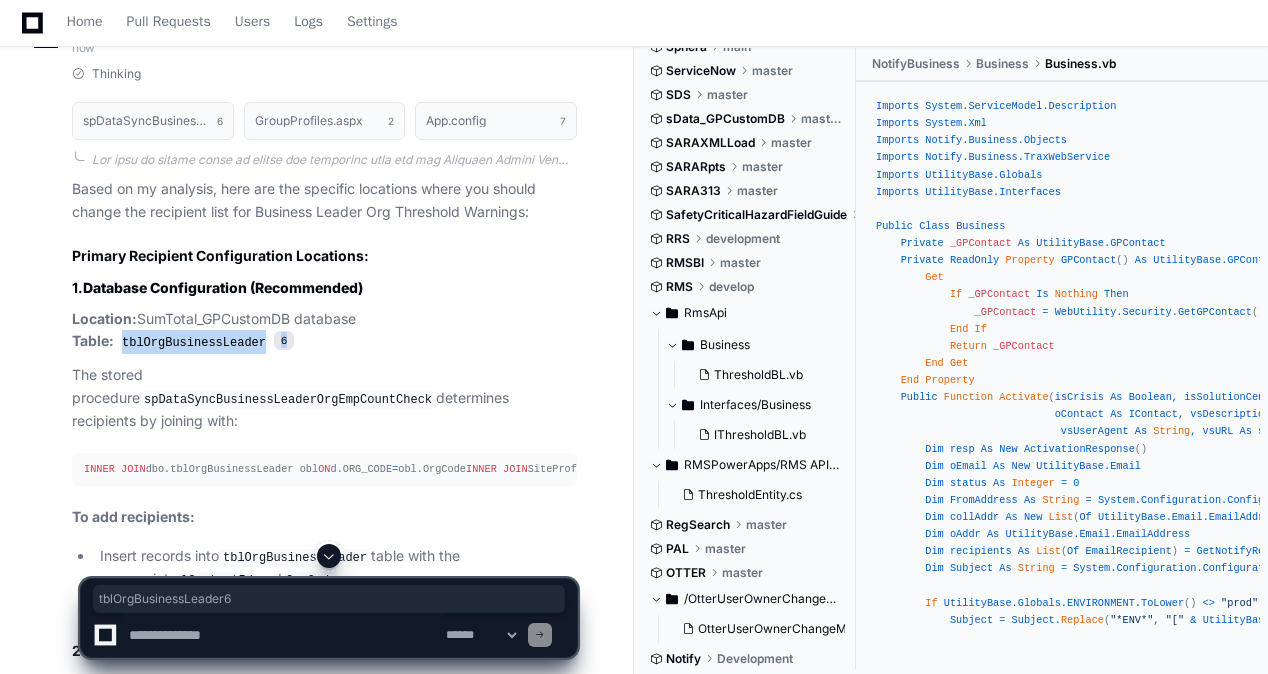 click on "tblOrgBusinessLeader" 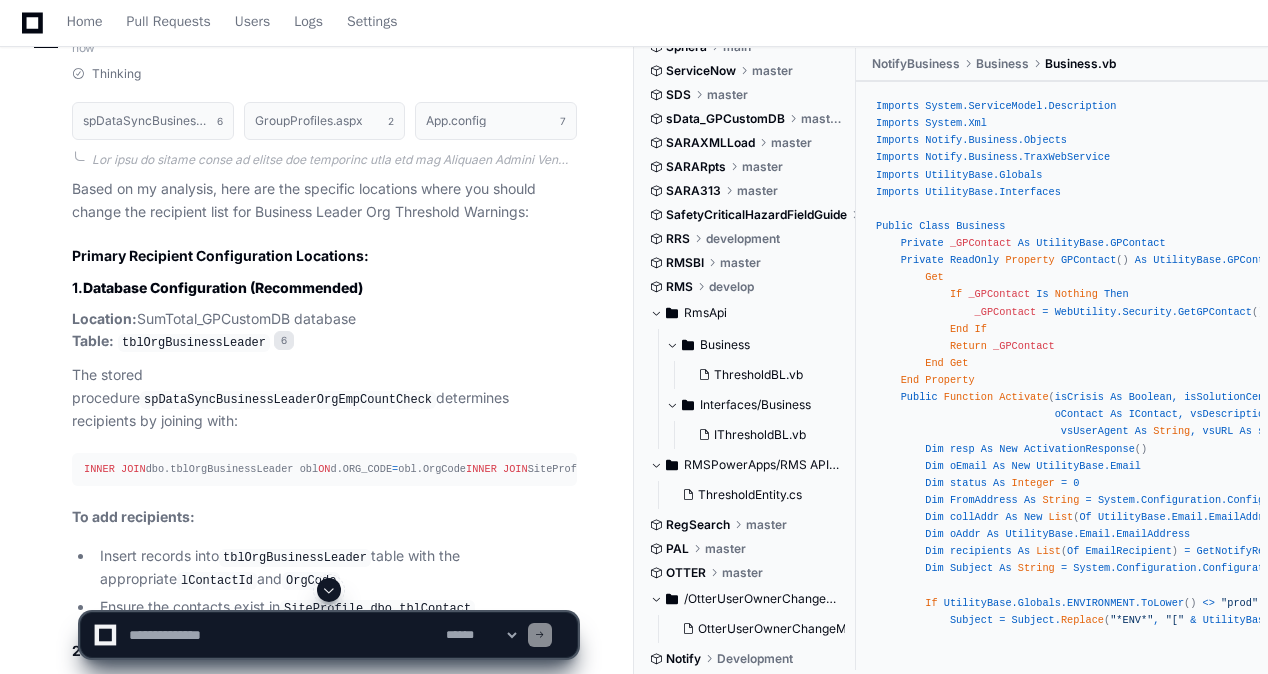 click on "Thinking spDataSyncBusinessLeaderOrgEmpCountCheck.sql 6 GroupProfiles.aspx 2 App.config 7 Based on my analysis, here are the specific locations where you should change the recipient list for Business Leader Org Threshold Warnings:
Primary Recipient Configuration Locations:
1. Database Configuration (Recommended)
Location: SumTotal_GPCustomDB database
Table: tblOrgBusinessLeader 6
The stored procedure spDataSyncBusinessLeaderOrgEmpCountCheck determines recipients by joining with:
INNER JOIN
dbo.tblOrgBusinessLeader obl
ON d.ORG_CODE = obl.OrgCode
INNER JOIN
SiteProfile.dbo.tblContact c
ON obl.lContactId = c.lContactId
To add recipients:
Insert records into tblOrgBusinessLeader table with the appropriate lContactId and OrgCode
Ensure the contacts exist in SiteProfile.dbo.tblContact
2. Notify System Group Profiles
Location: Notify database - Group Profiles interface
Access: Navigate to Notify/GroupProfiles.aspx 2" 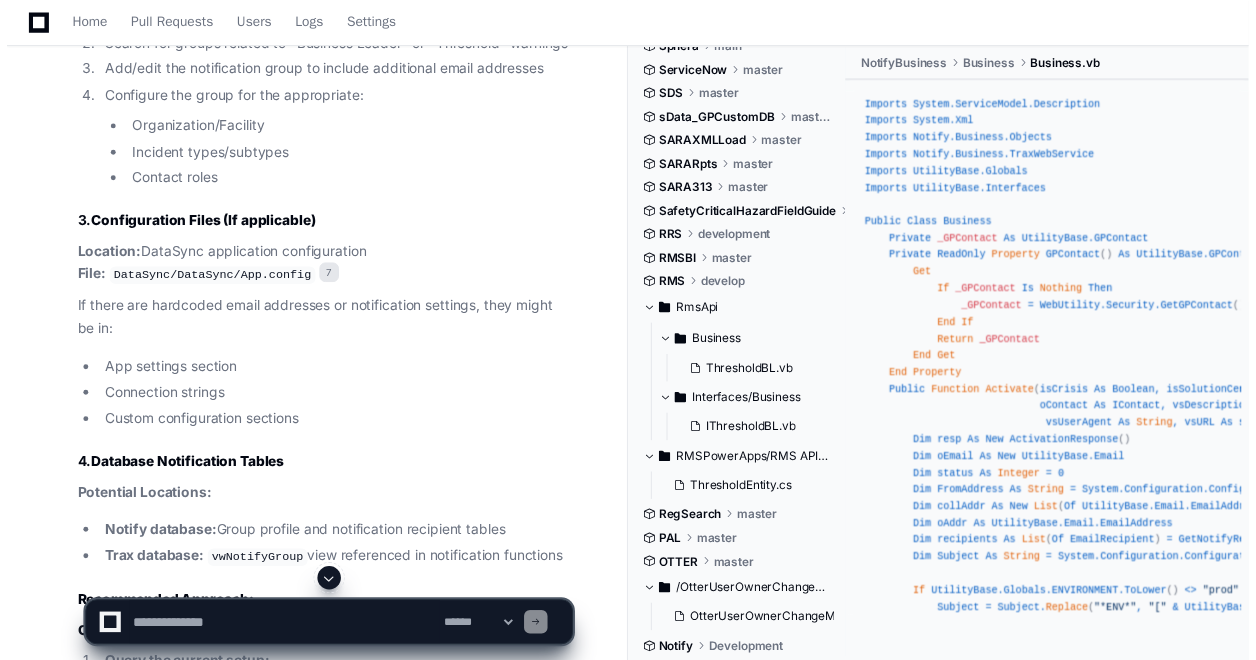 scroll, scrollTop: 6874, scrollLeft: 0, axis: vertical 